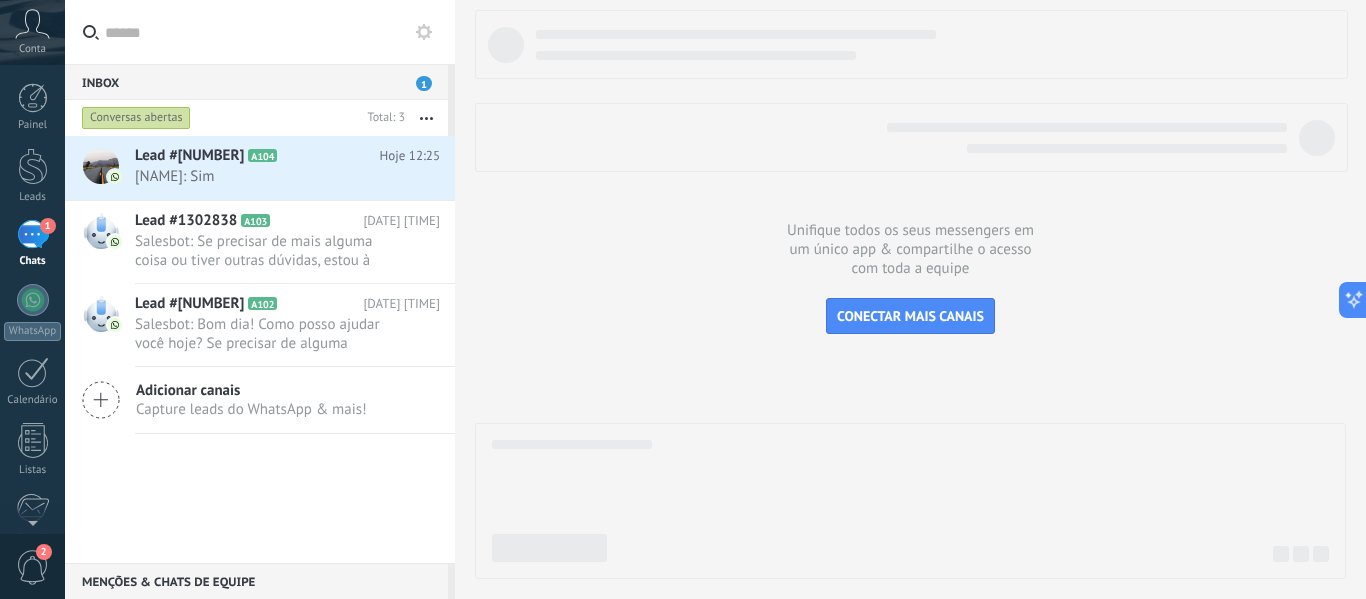 scroll, scrollTop: 0, scrollLeft: 0, axis: both 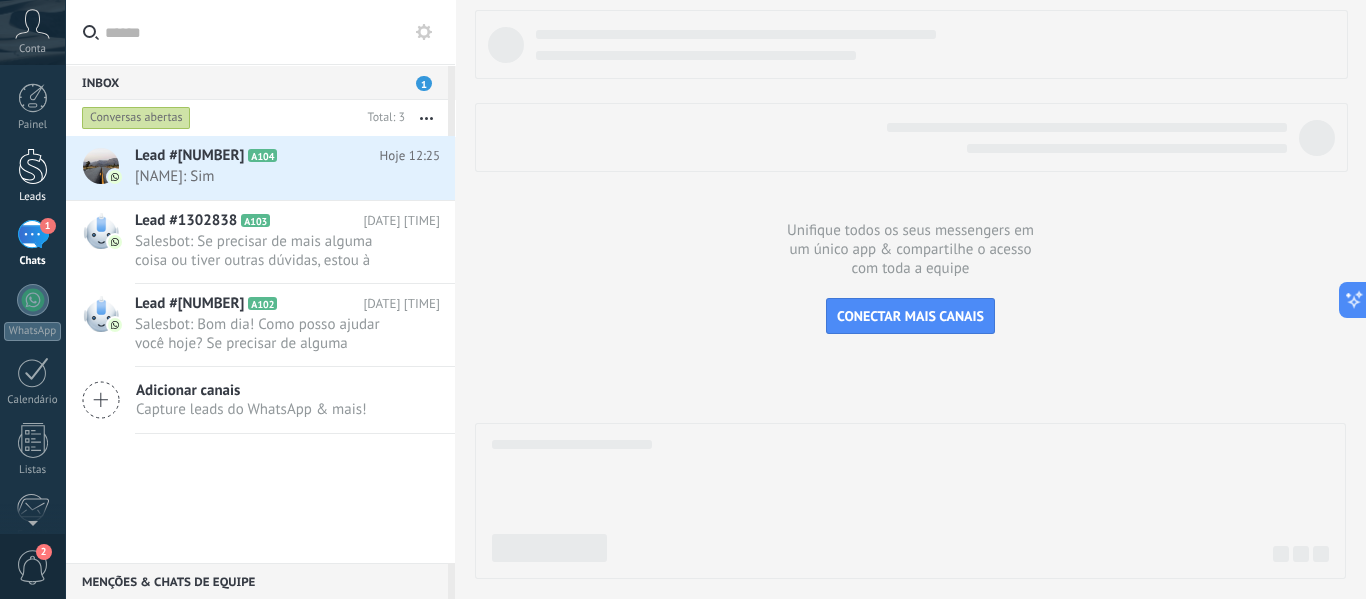 click at bounding box center [33, 166] 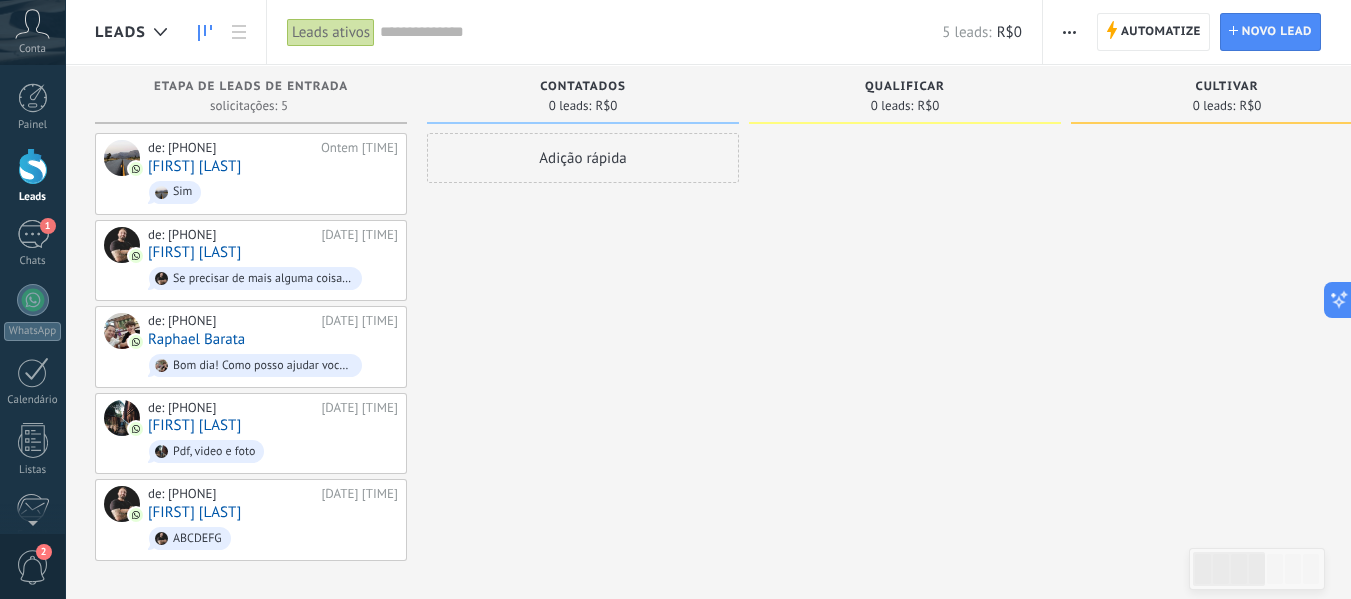 click at bounding box center [1069, 32] 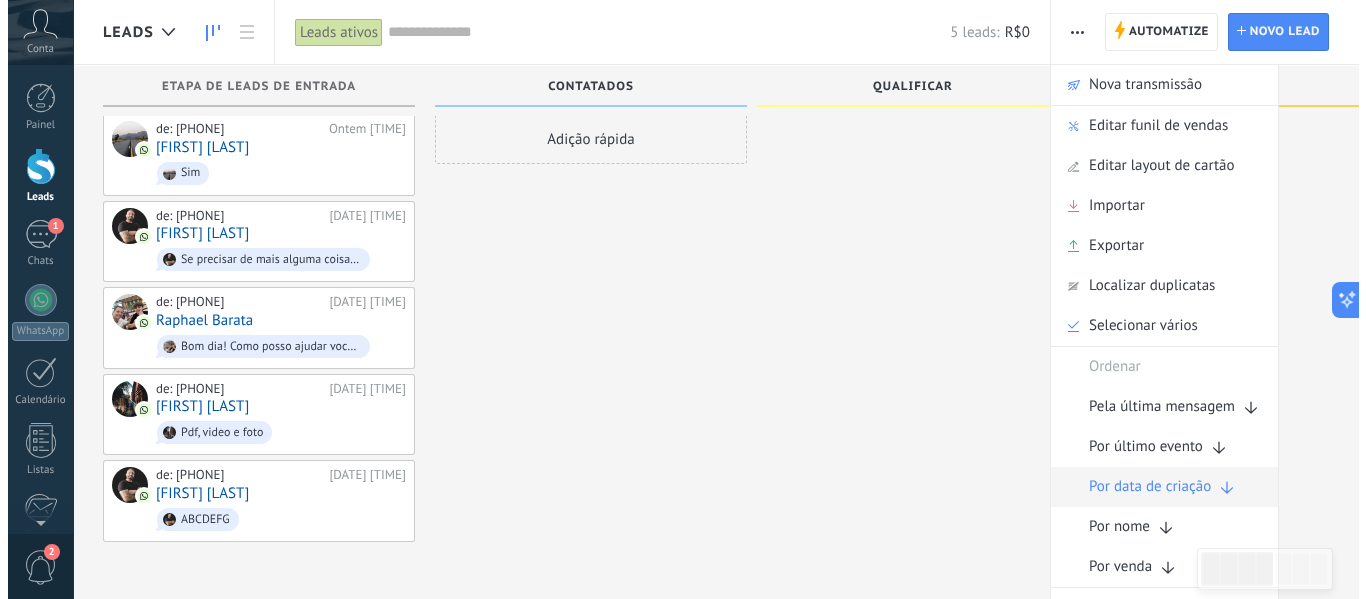 scroll, scrollTop: 0, scrollLeft: 0, axis: both 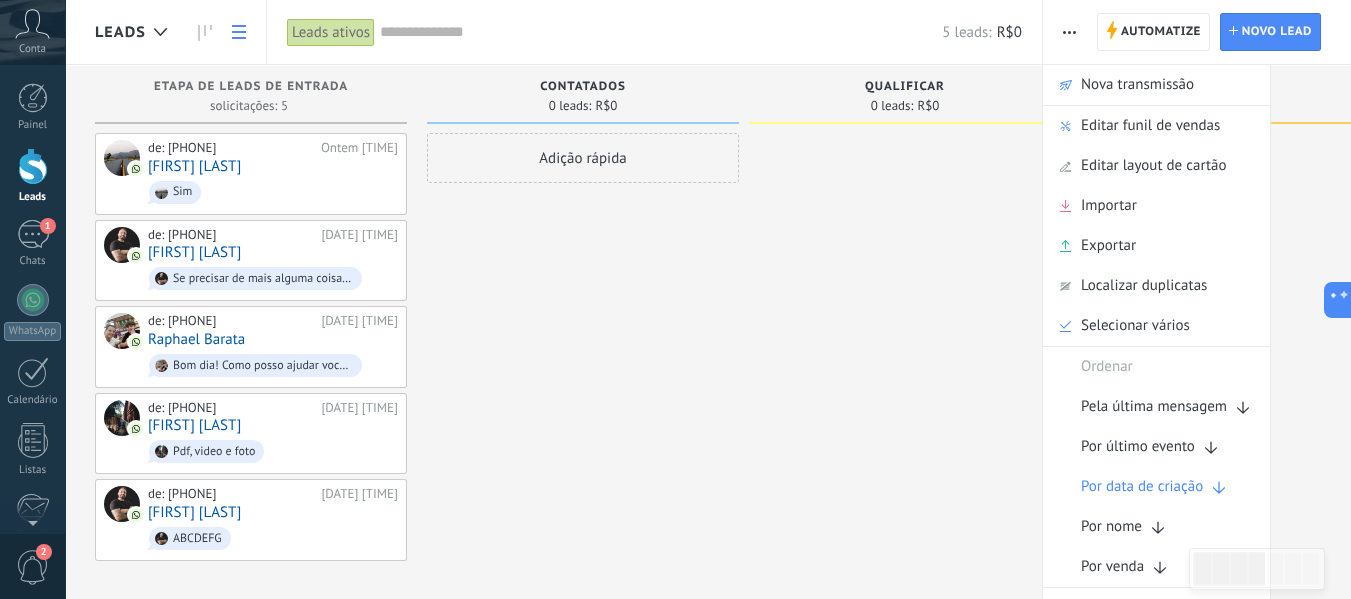 click at bounding box center (239, 32) 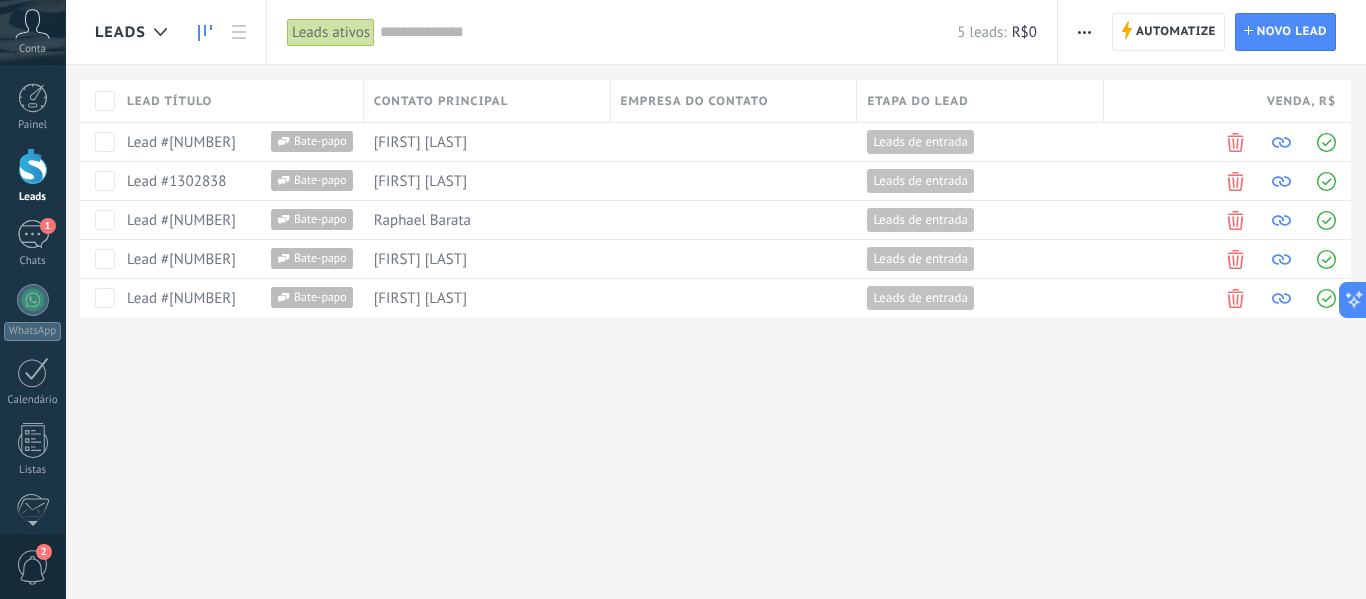 click at bounding box center [205, 33] 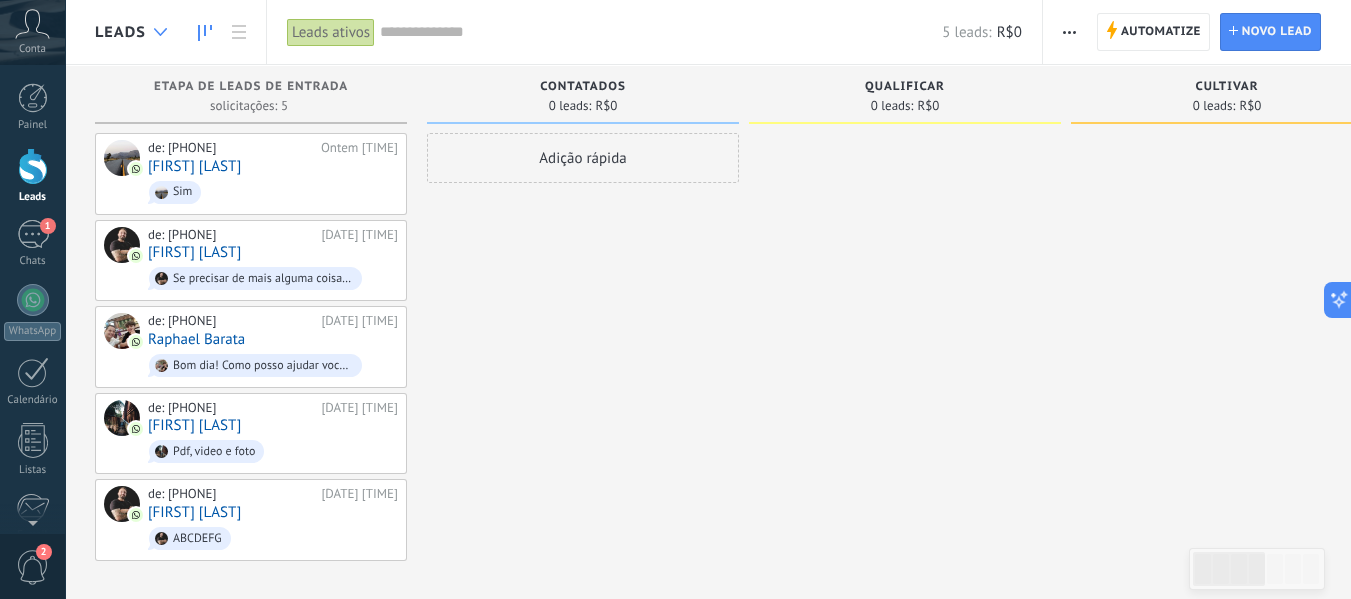 click at bounding box center (160, 32) 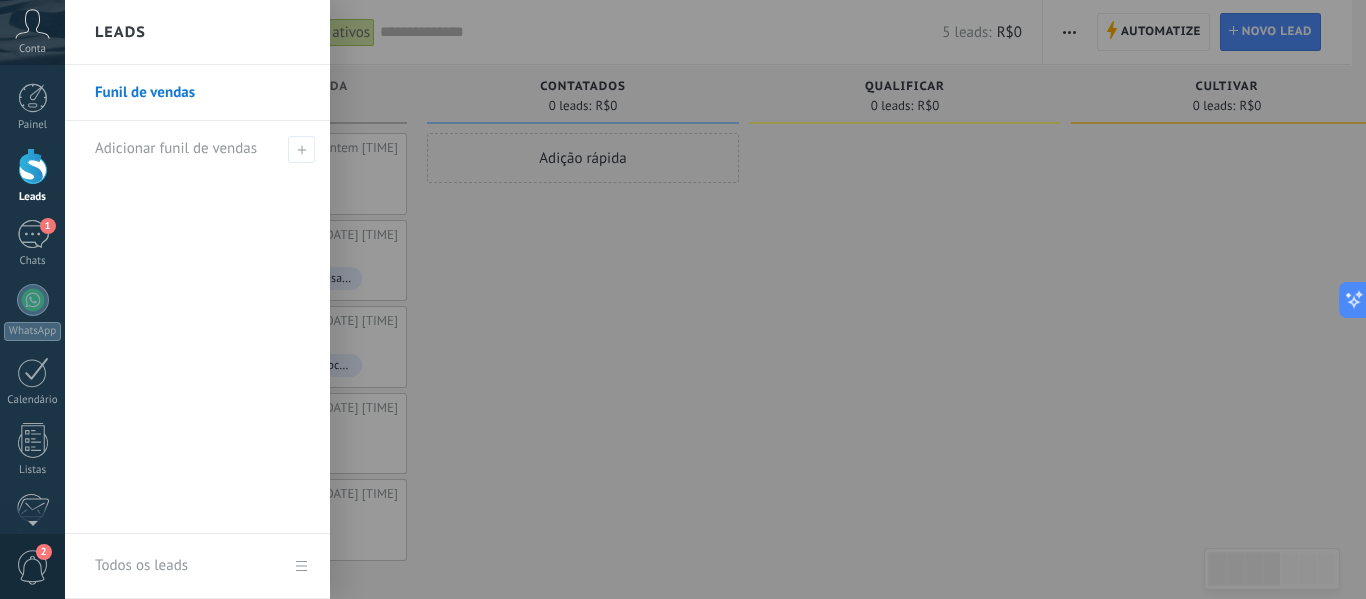 click at bounding box center (748, 299) 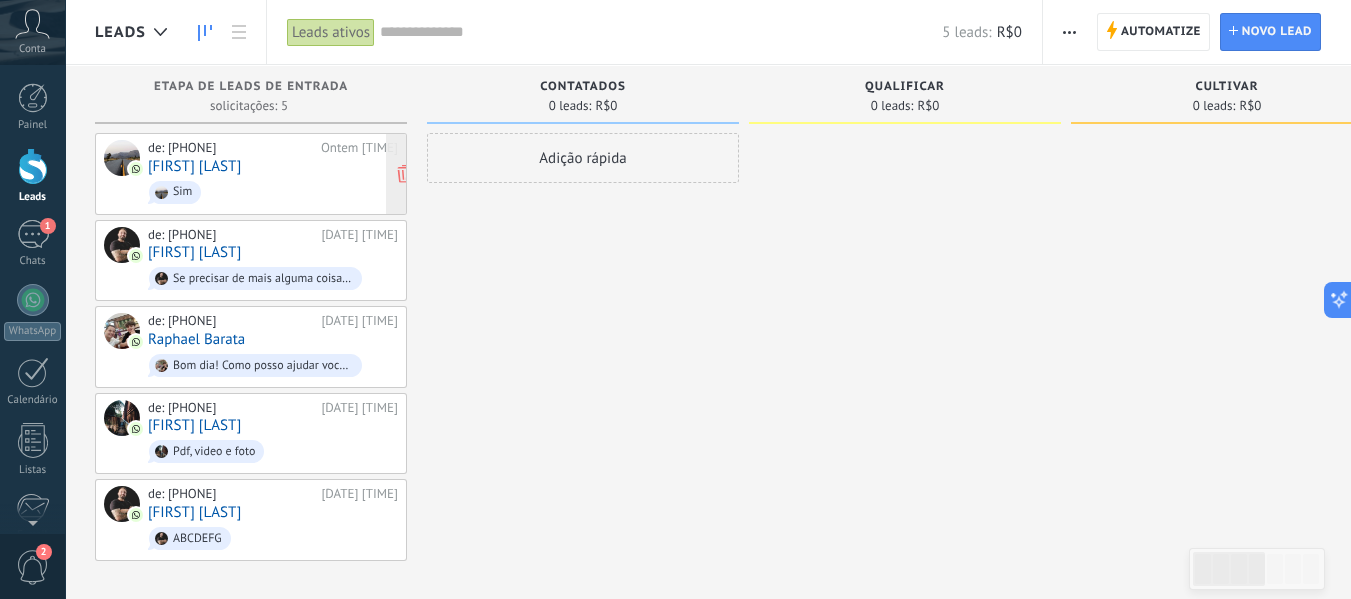 click on "Sim" at bounding box center [273, 192] 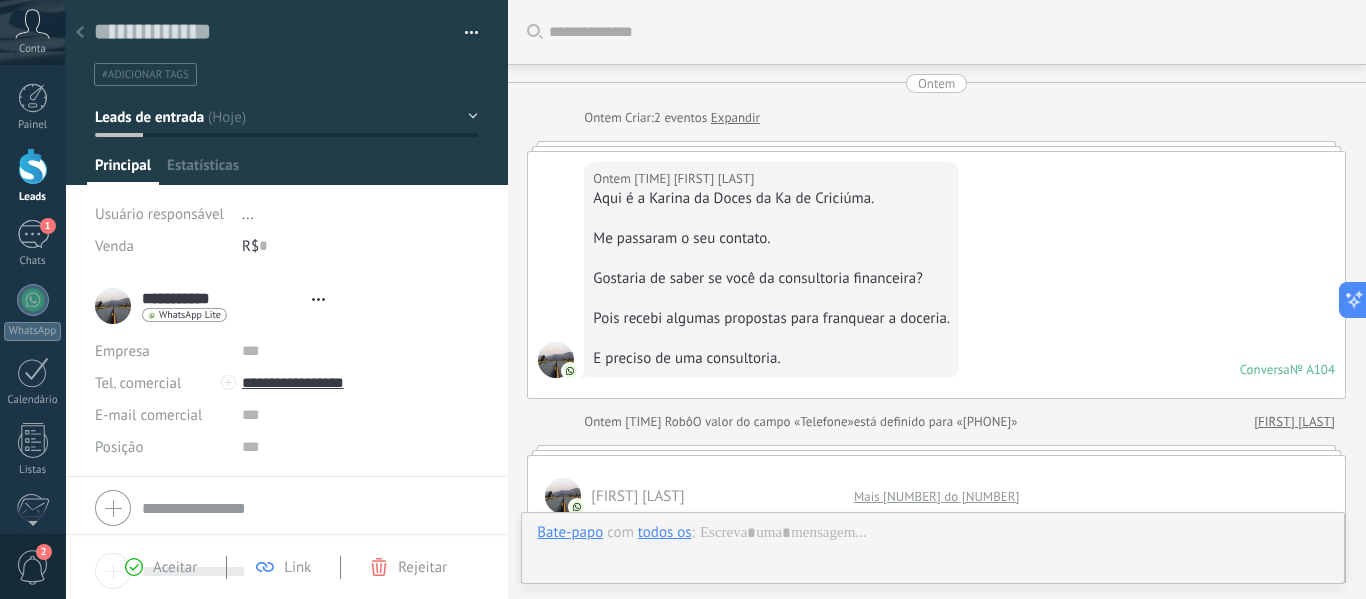 scroll, scrollTop: 30, scrollLeft: 0, axis: vertical 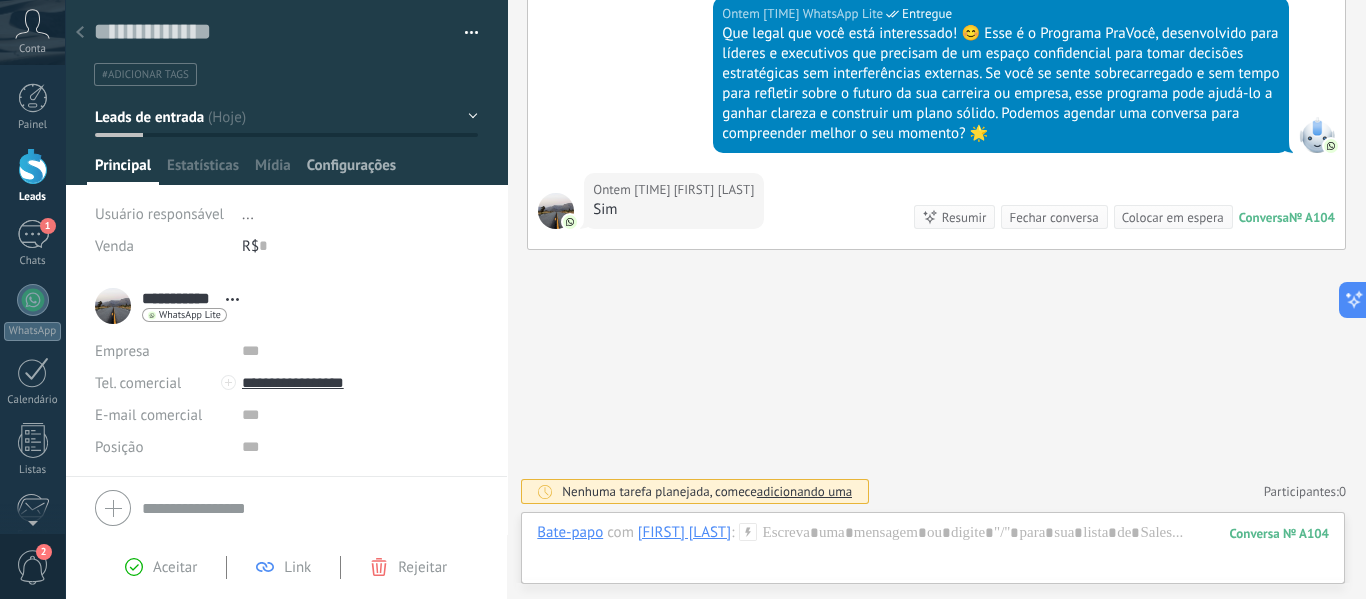 click on "Configurações" at bounding box center (123, 170) 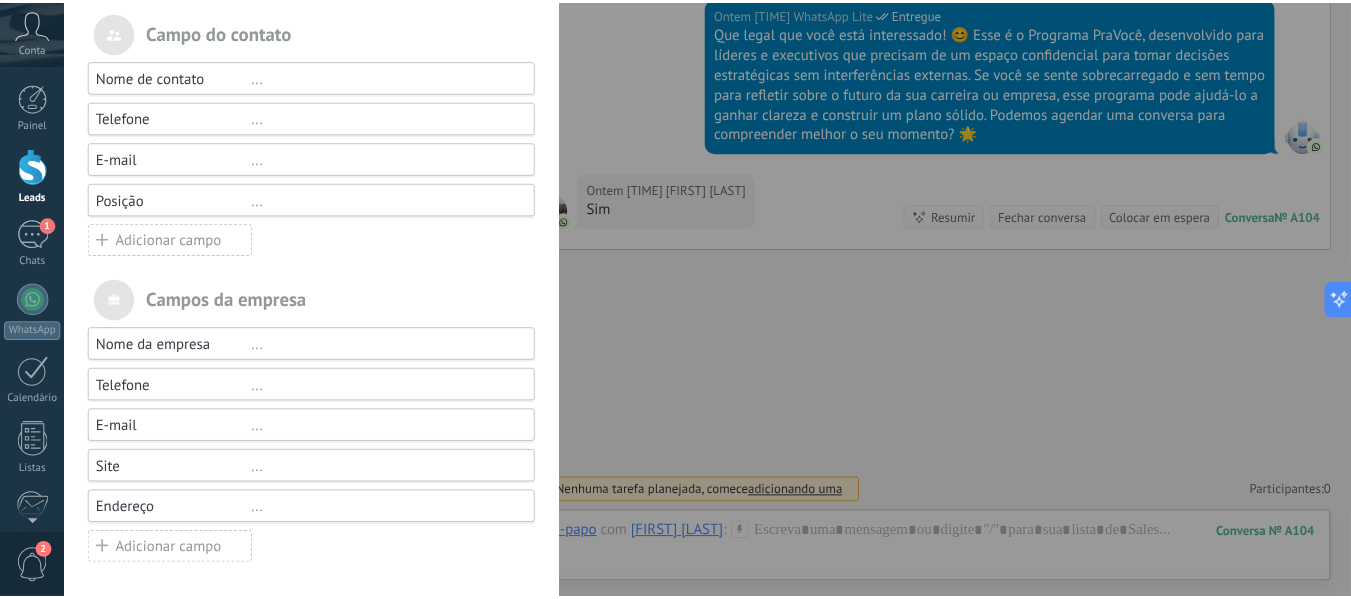 scroll, scrollTop: 0, scrollLeft: 0, axis: both 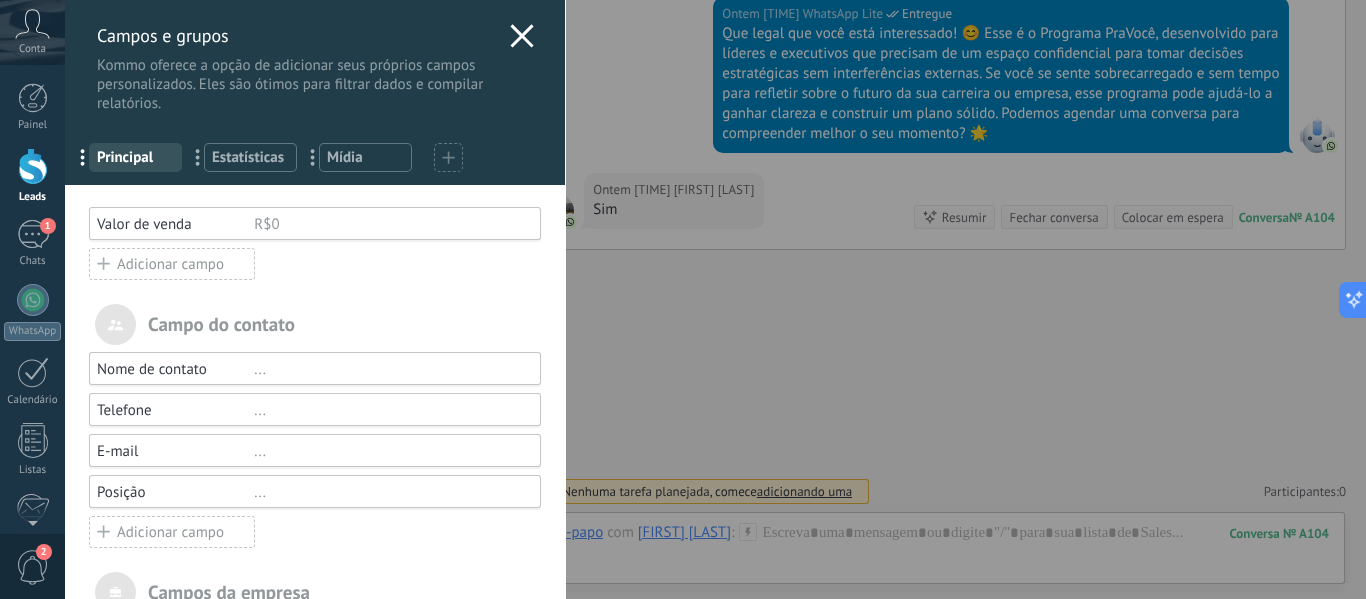 click on "Campos e grupos Kommo oferece a opção de adicionar seus próprios campos personalizados. Eles são ótimos para filtrar dados e compilar relatórios." at bounding box center (315, 56) 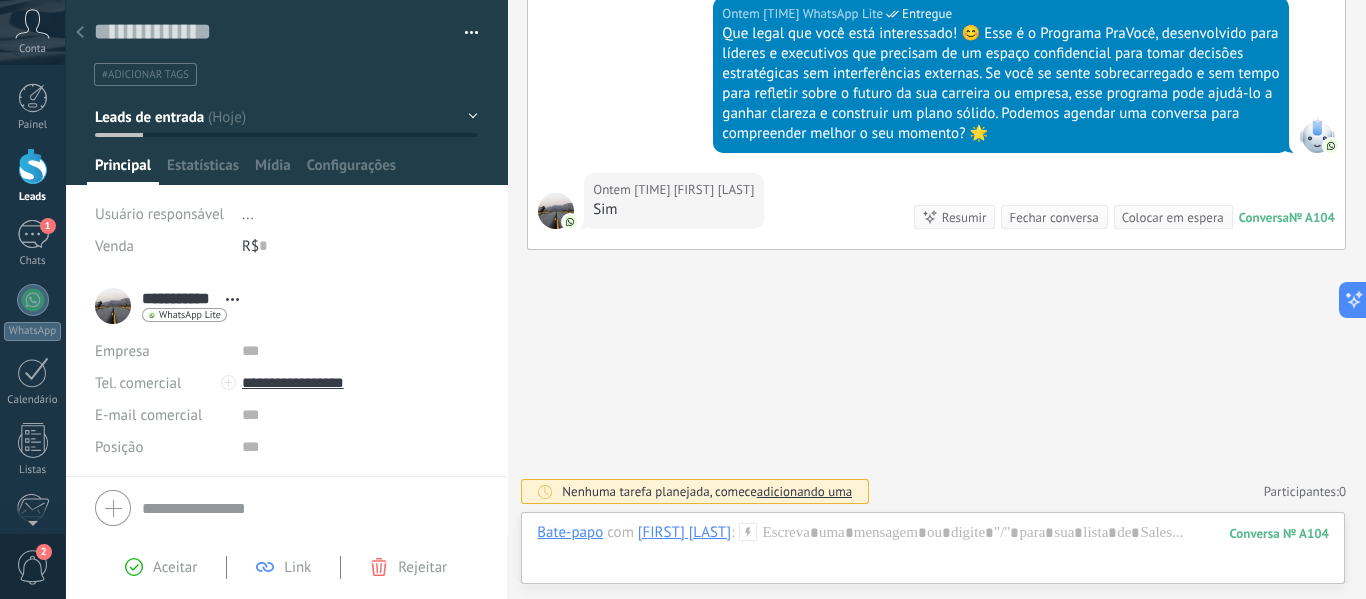 click at bounding box center (80, 32) 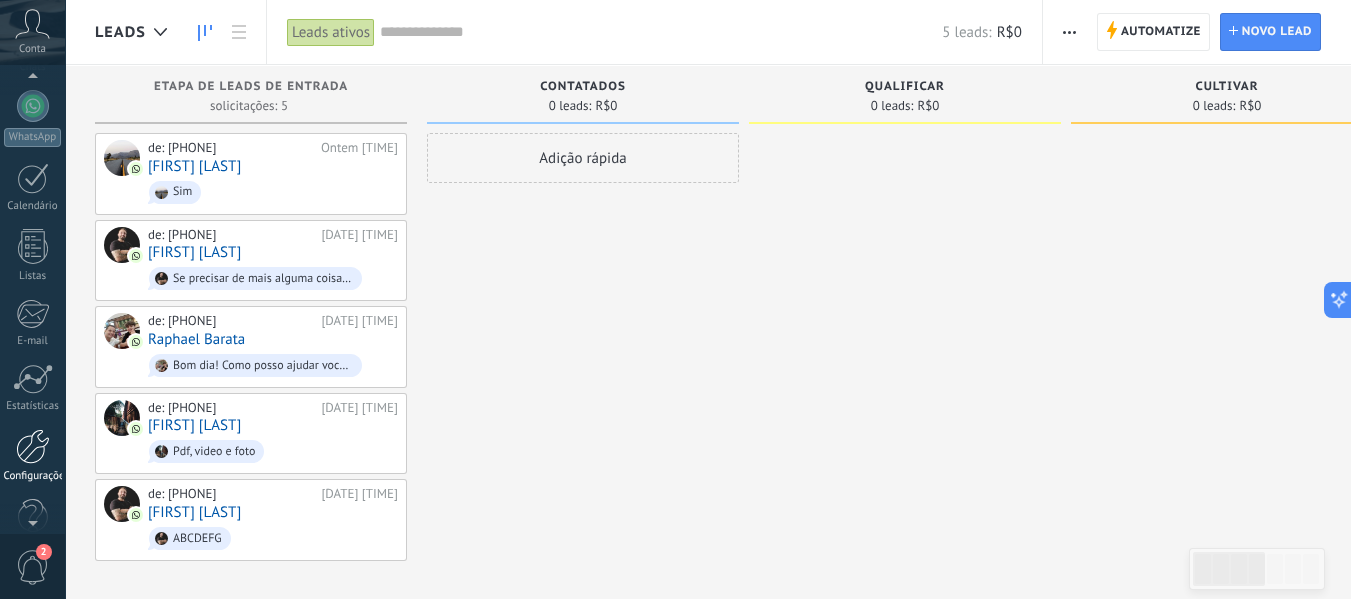 click at bounding box center (33, 446) 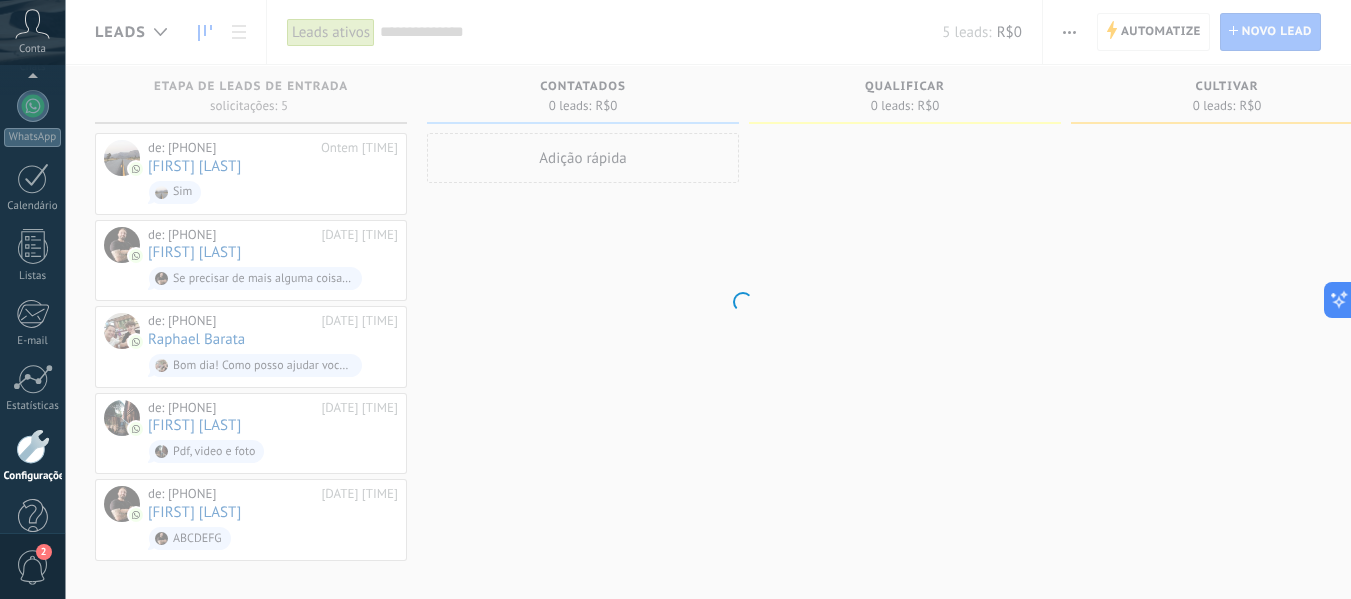 scroll, scrollTop: 233, scrollLeft: 0, axis: vertical 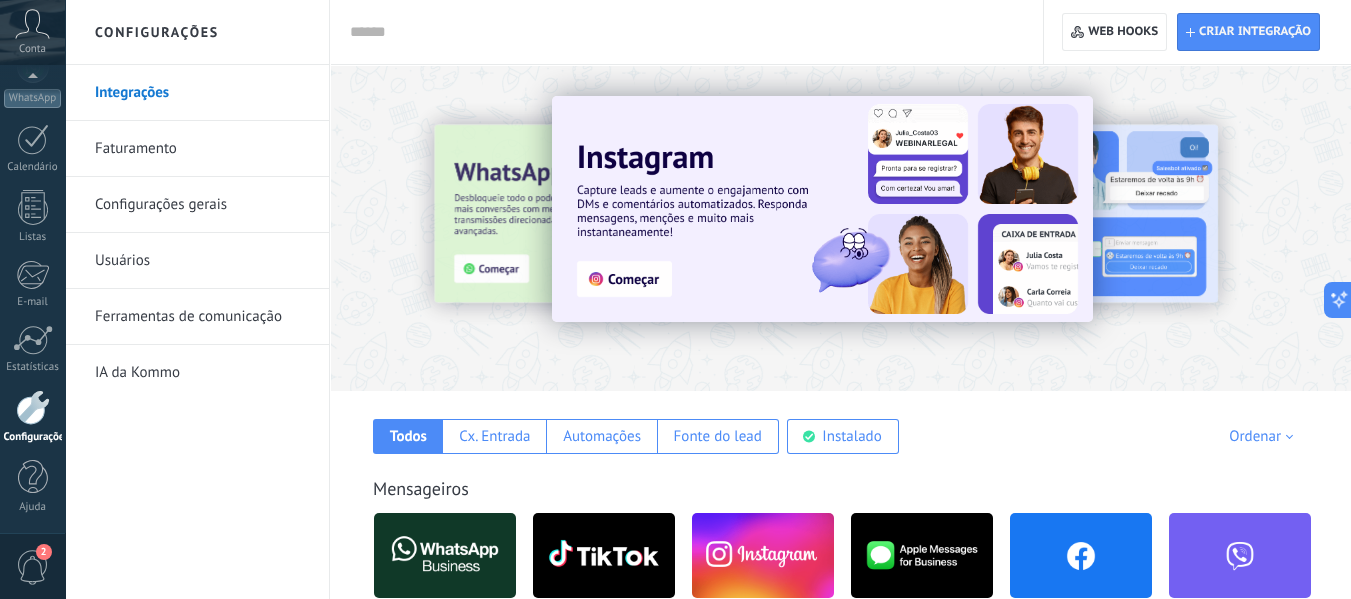 click on "Configurações gerais" at bounding box center [202, 205] 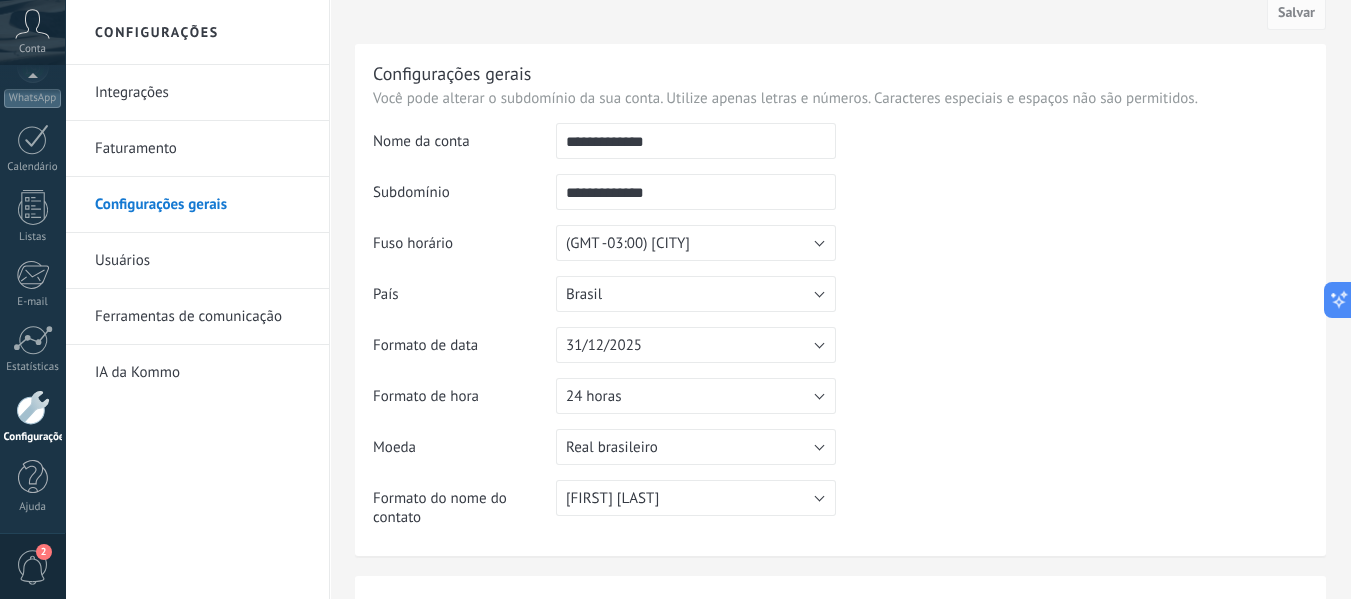 scroll, scrollTop: 0, scrollLeft: 0, axis: both 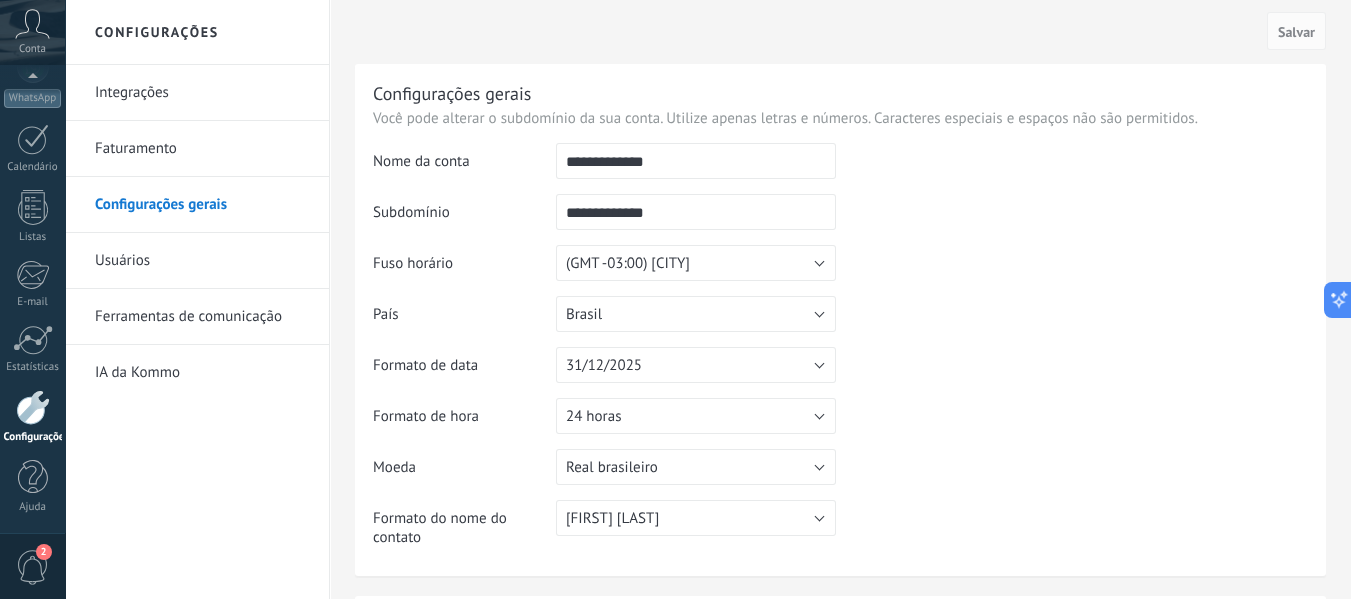 drag, startPoint x: 682, startPoint y: 164, endPoint x: 542, endPoint y: 152, distance: 140.51335 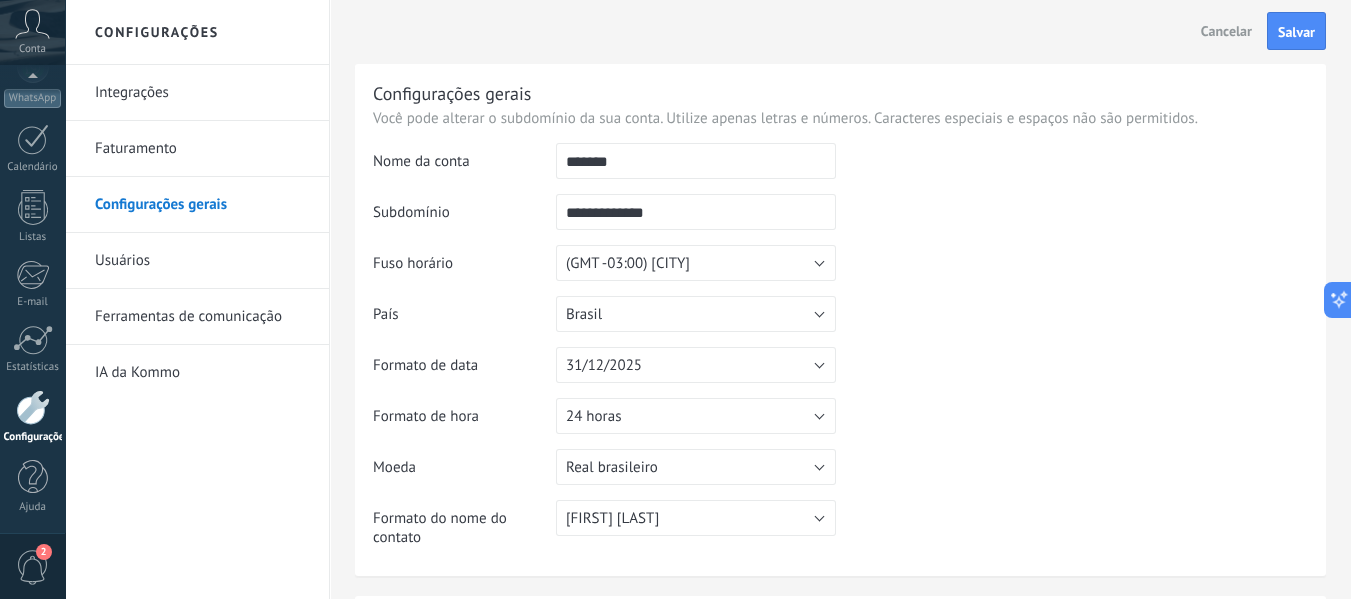 type on "*******" 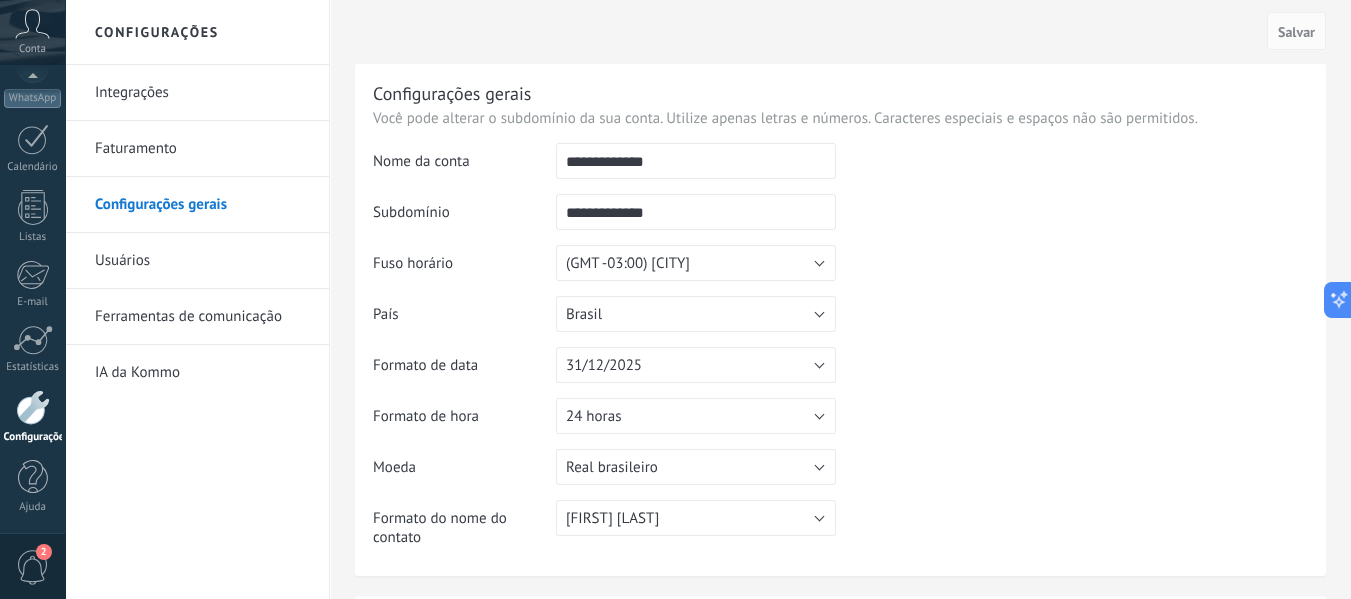 scroll, scrollTop: 0, scrollLeft: 0, axis: both 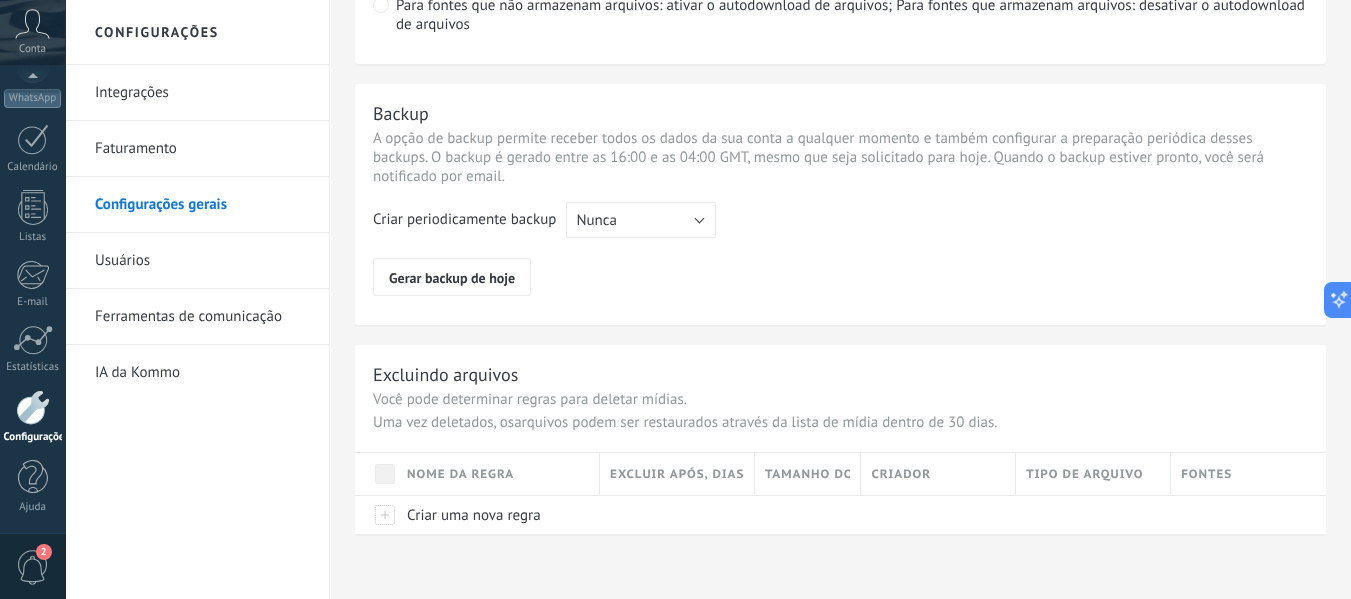 click on "Usuários" at bounding box center [202, 261] 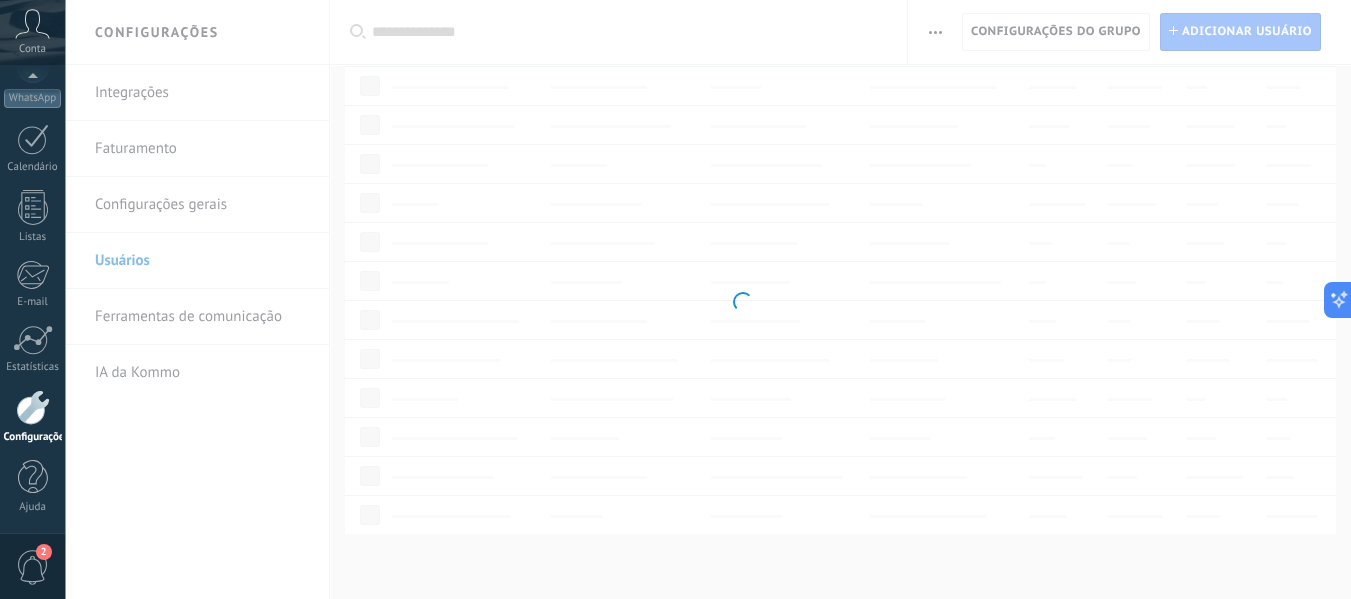 scroll, scrollTop: 0, scrollLeft: 0, axis: both 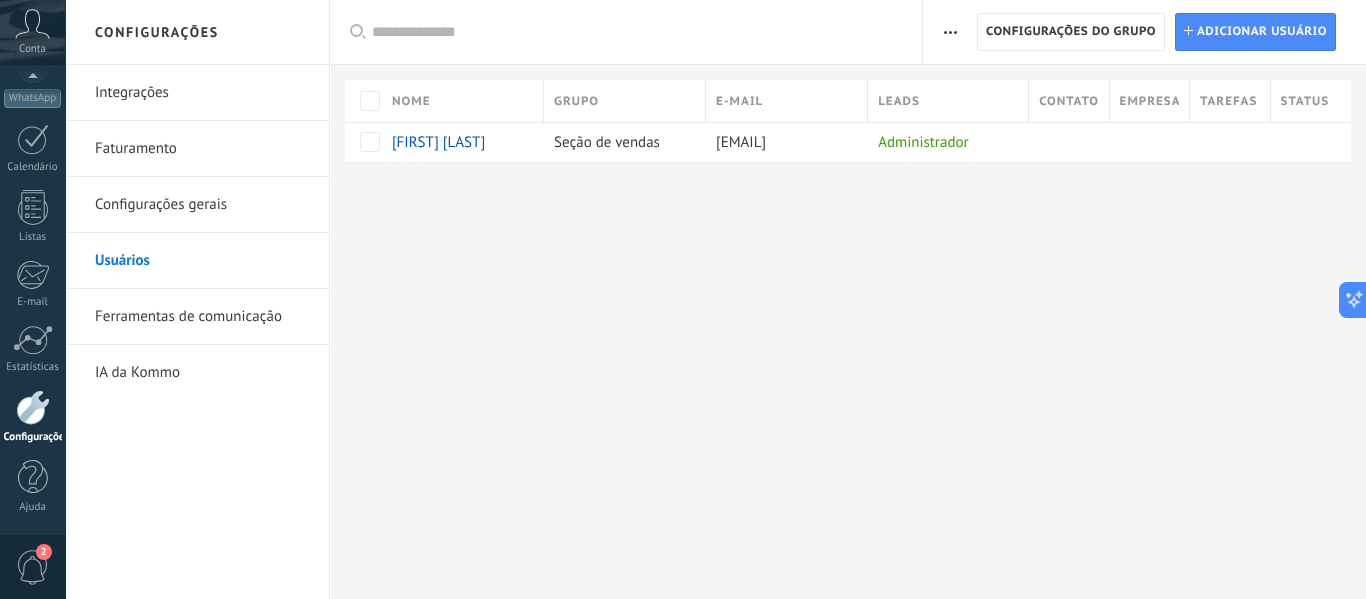 click on "Ferramentas de comunicação" at bounding box center [202, 317] 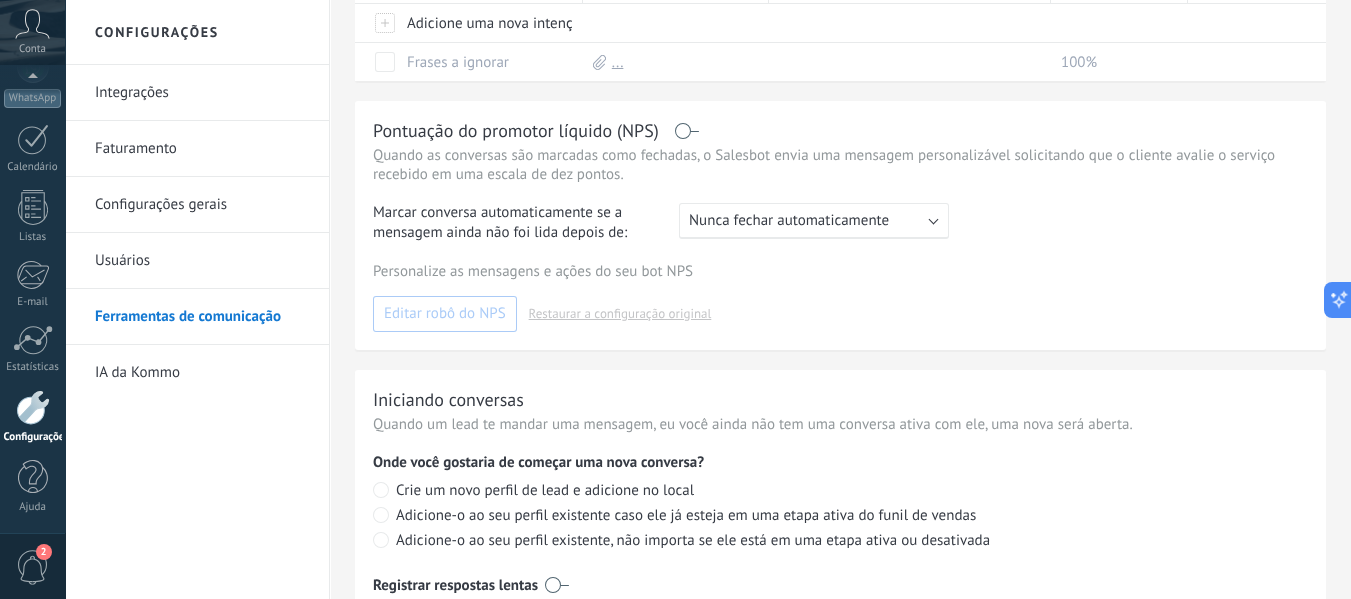 scroll, scrollTop: 1104, scrollLeft: 0, axis: vertical 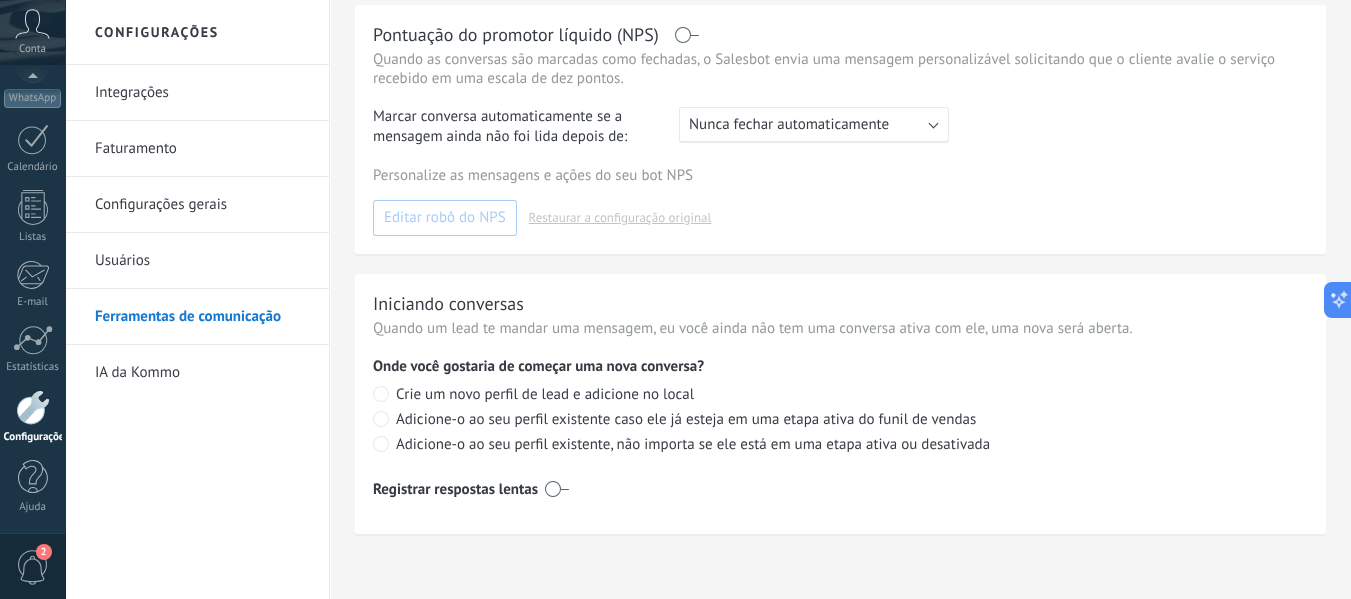 click at bounding box center [557, 489] 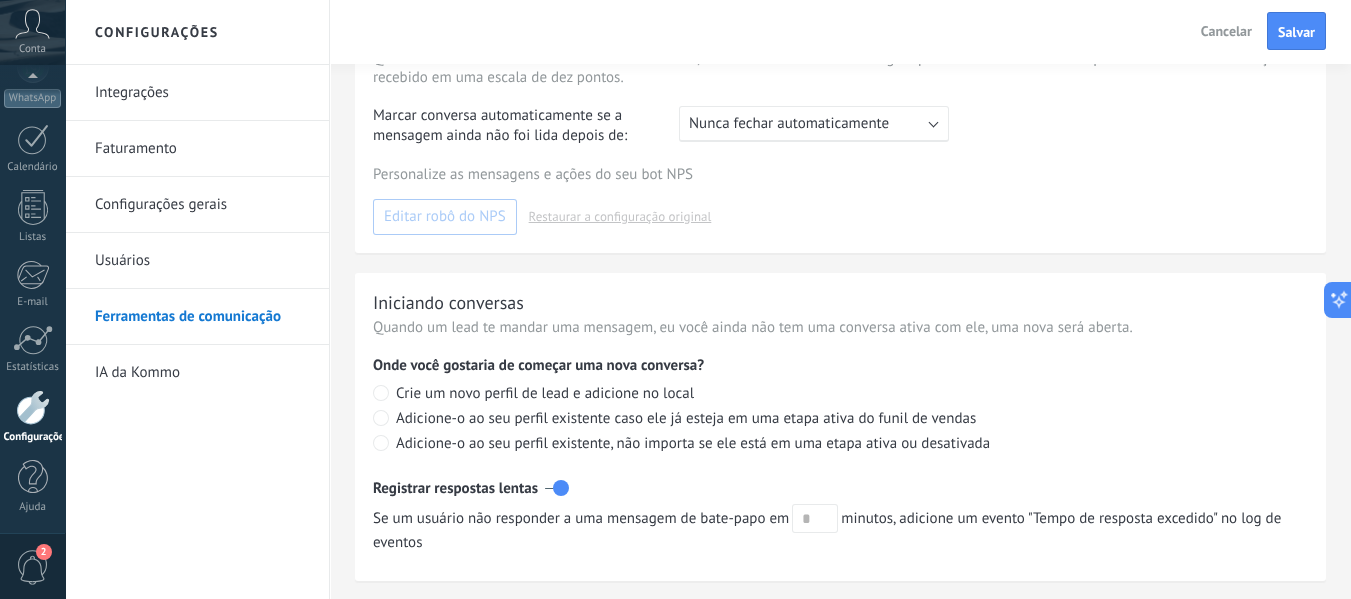 click at bounding box center (557, 488) 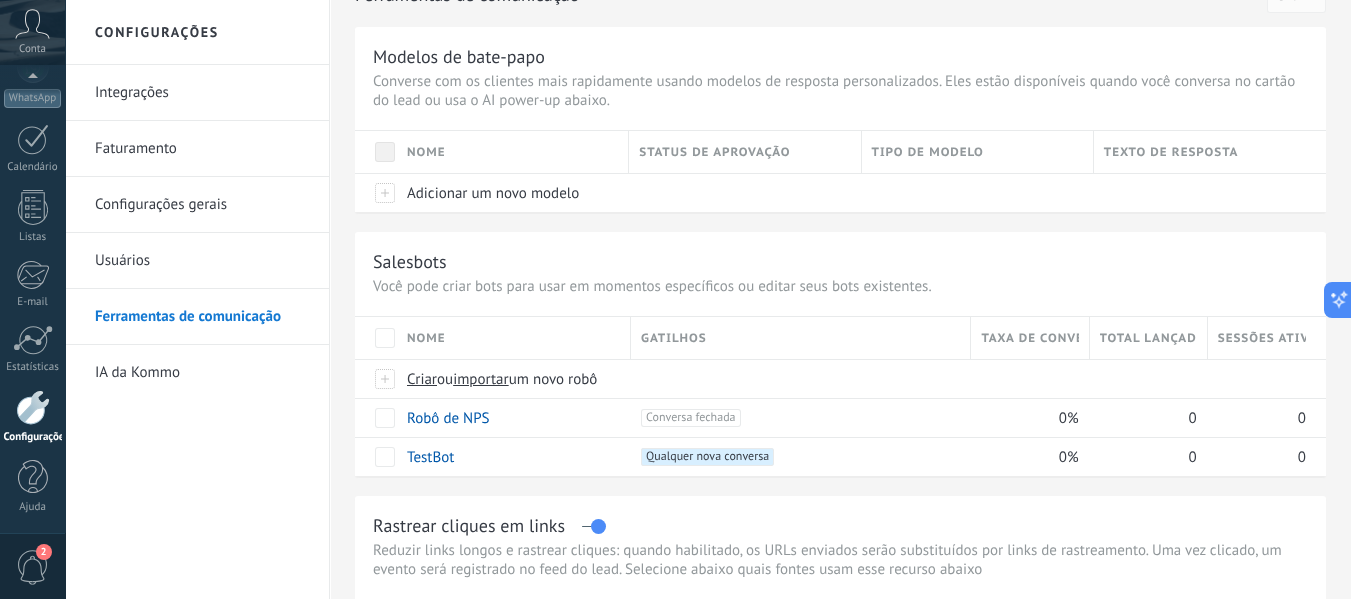 scroll, scrollTop: 0, scrollLeft: 0, axis: both 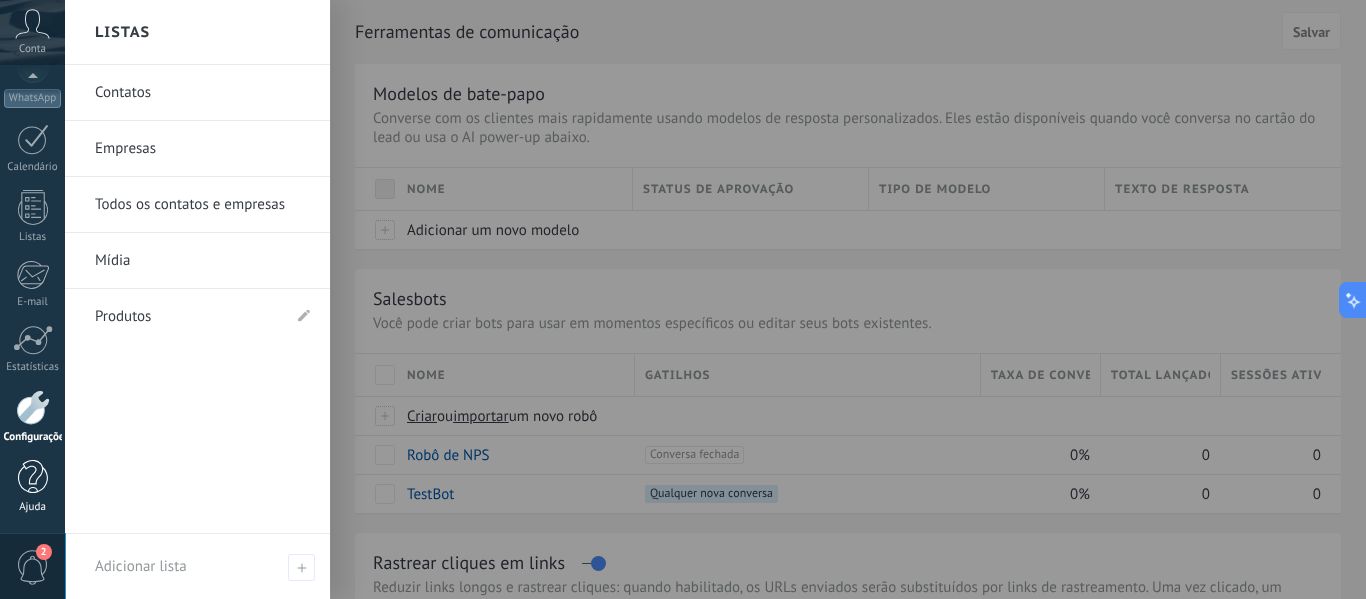 click on "Ajuda" at bounding box center (32, 487) 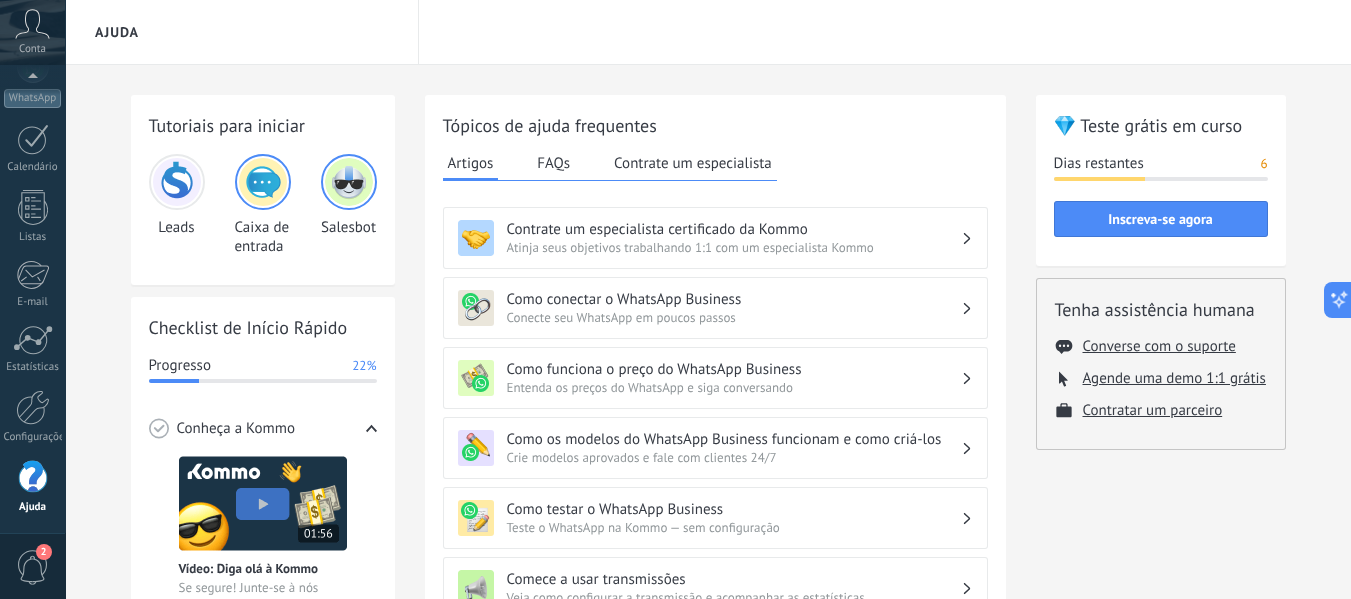 click on "FAQs" at bounding box center (553, 163) 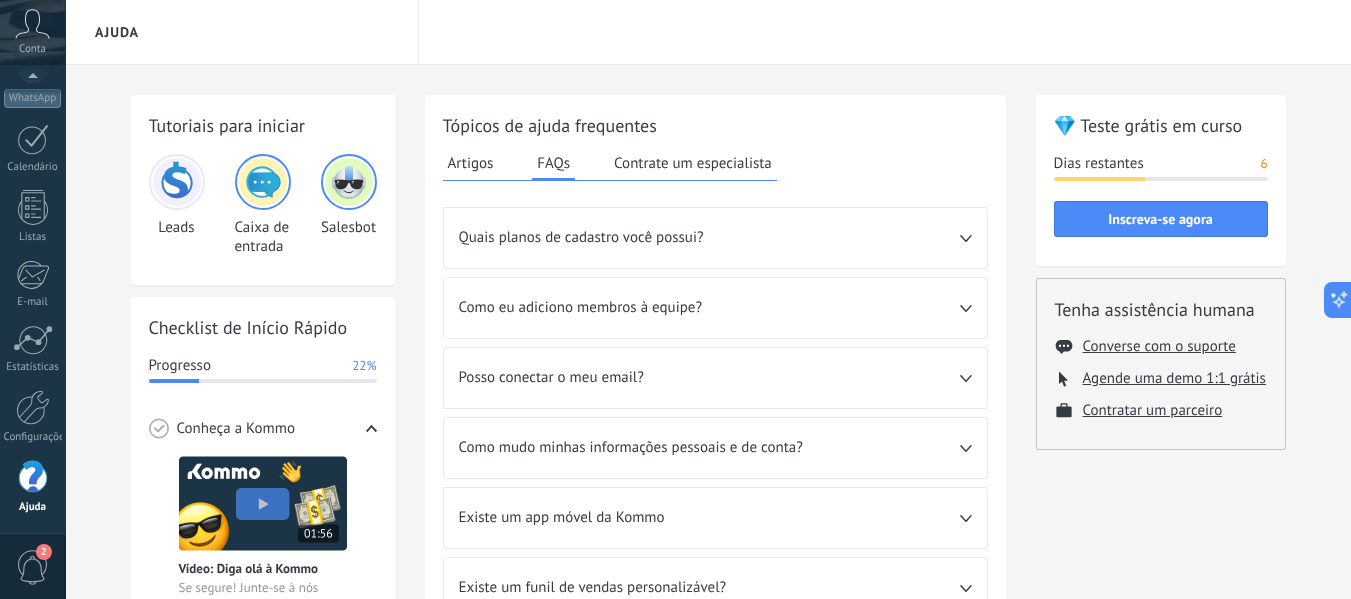 type 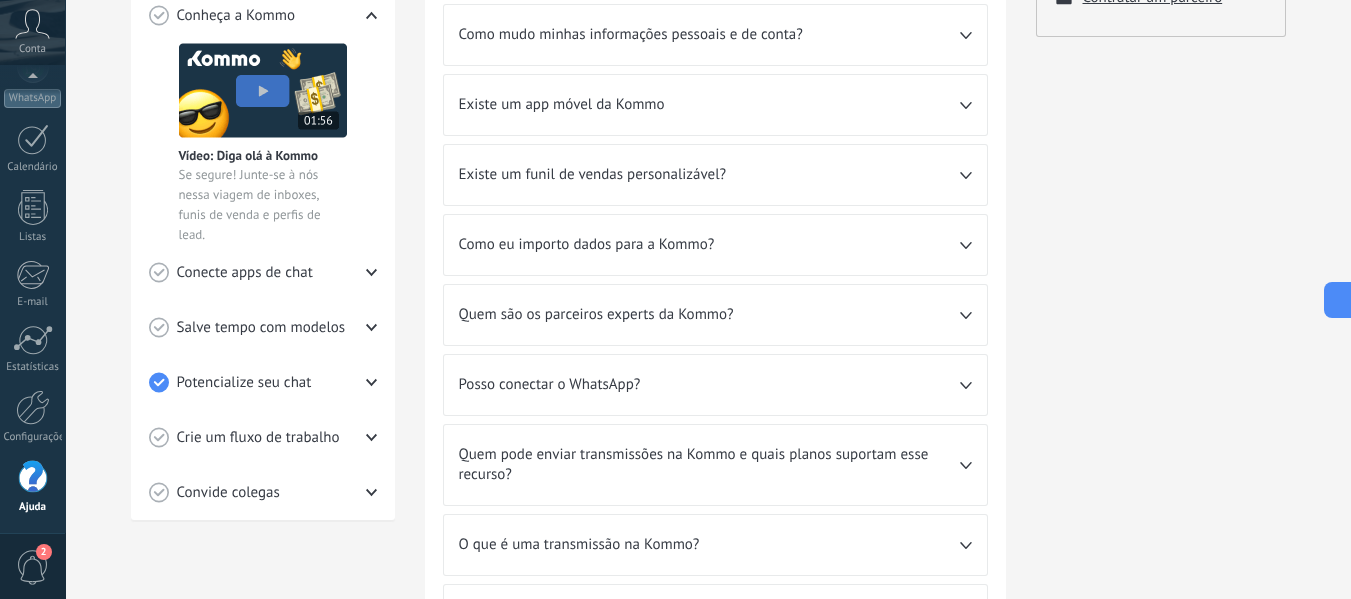click on "💎 Teste grátis em curso Dias restantes 6 Inscreva-se agora Tenha assistência humana Converse com o suporte Agende uma demo 1:1 grátis Contratar um parceiro" at bounding box center (1161, 213) 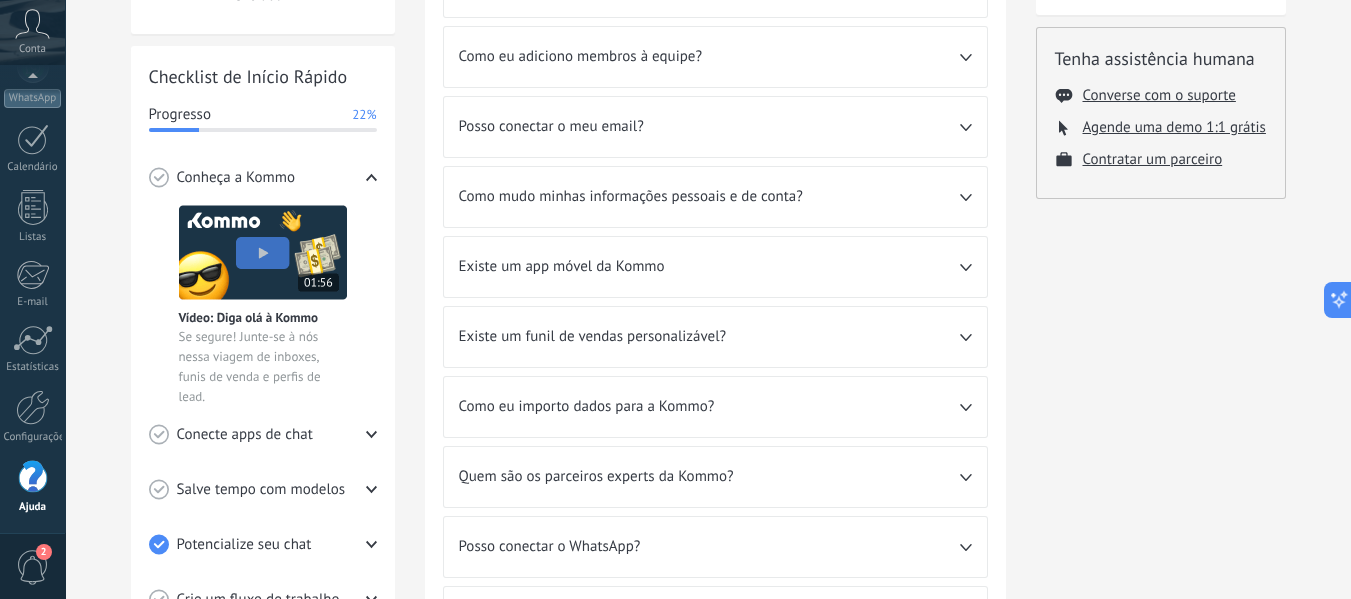 scroll, scrollTop: 252, scrollLeft: 0, axis: vertical 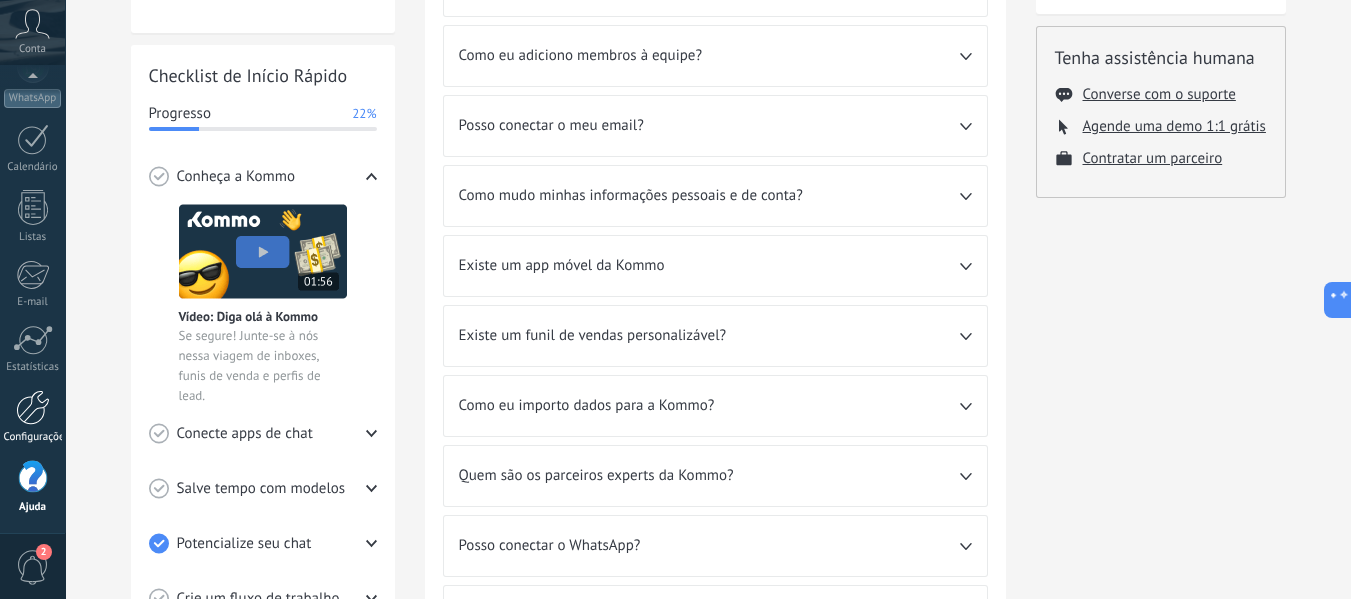 click at bounding box center (33, 407) 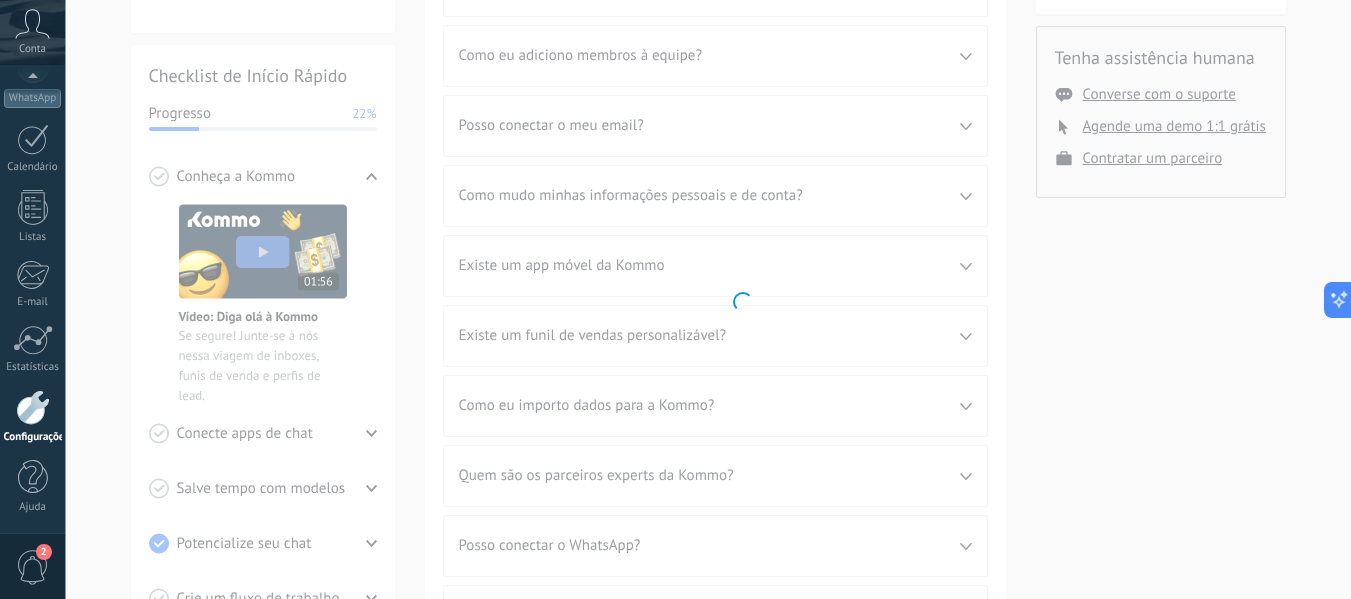 scroll, scrollTop: 0, scrollLeft: 0, axis: both 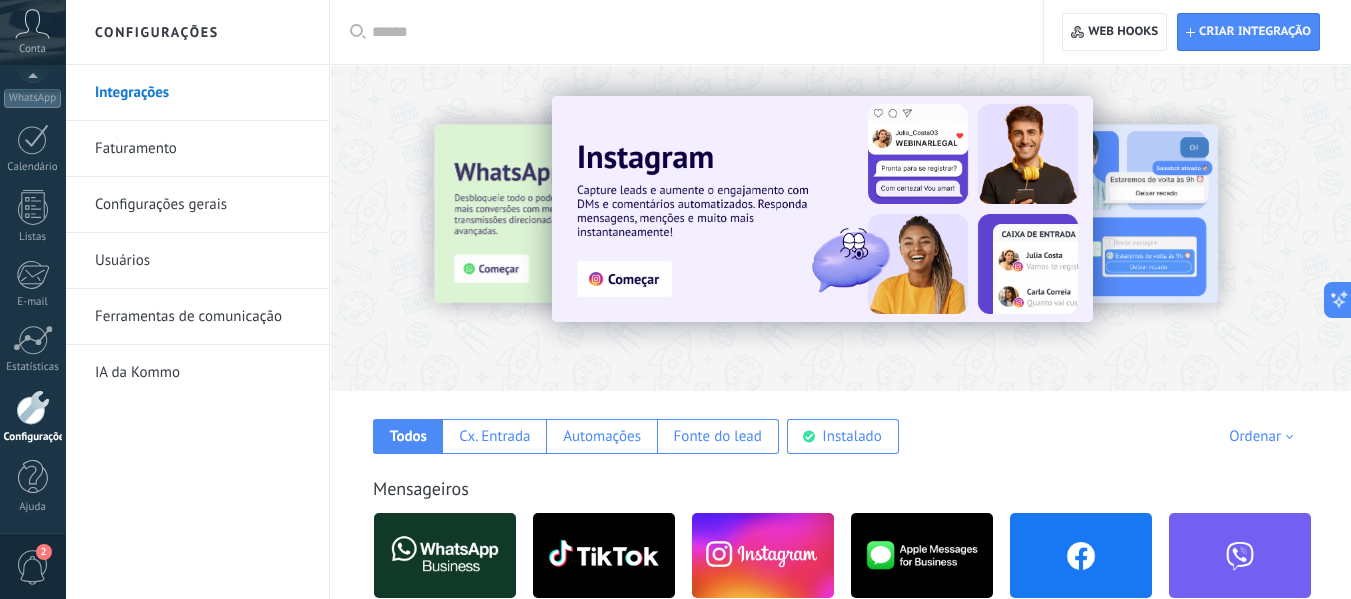 click on "Configurações gerais" at bounding box center [202, 205] 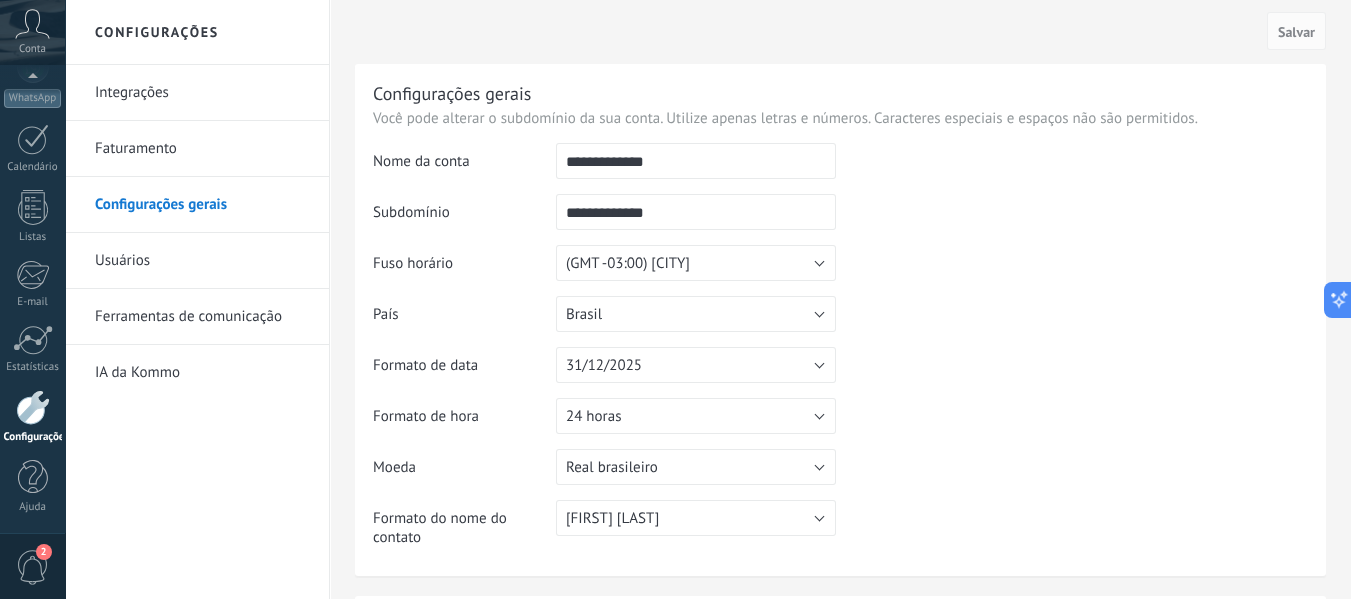 click on "Usuários" at bounding box center (202, 261) 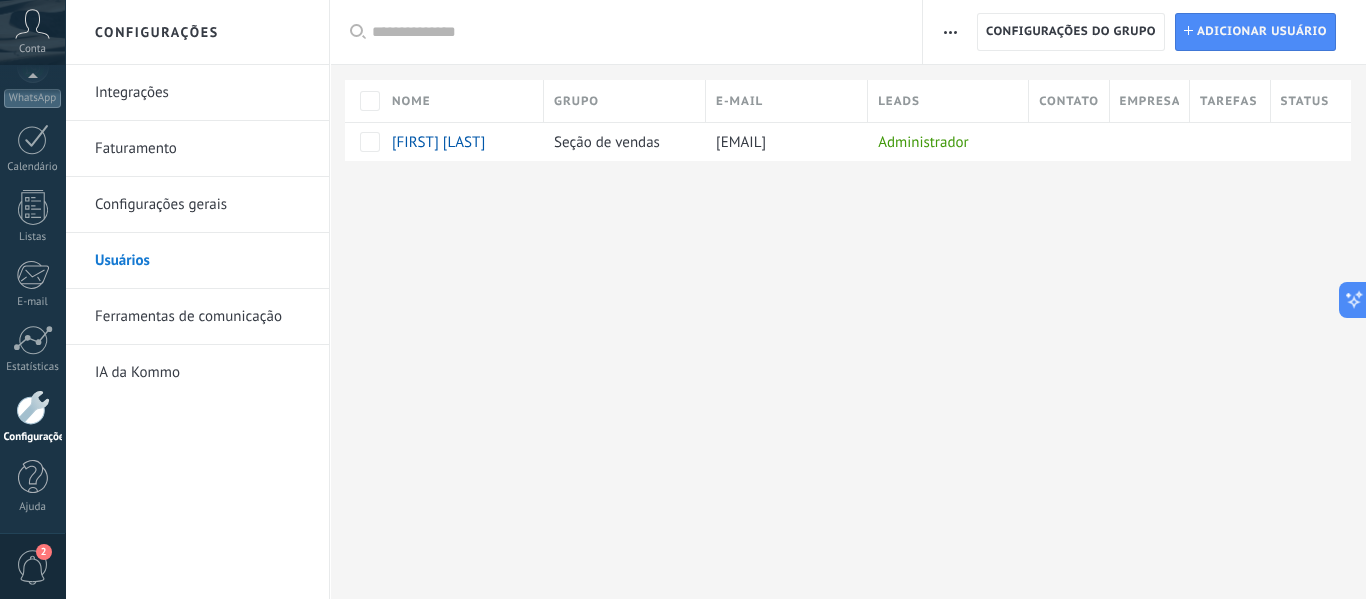 click on "Ferramentas de comunicação" at bounding box center [202, 317] 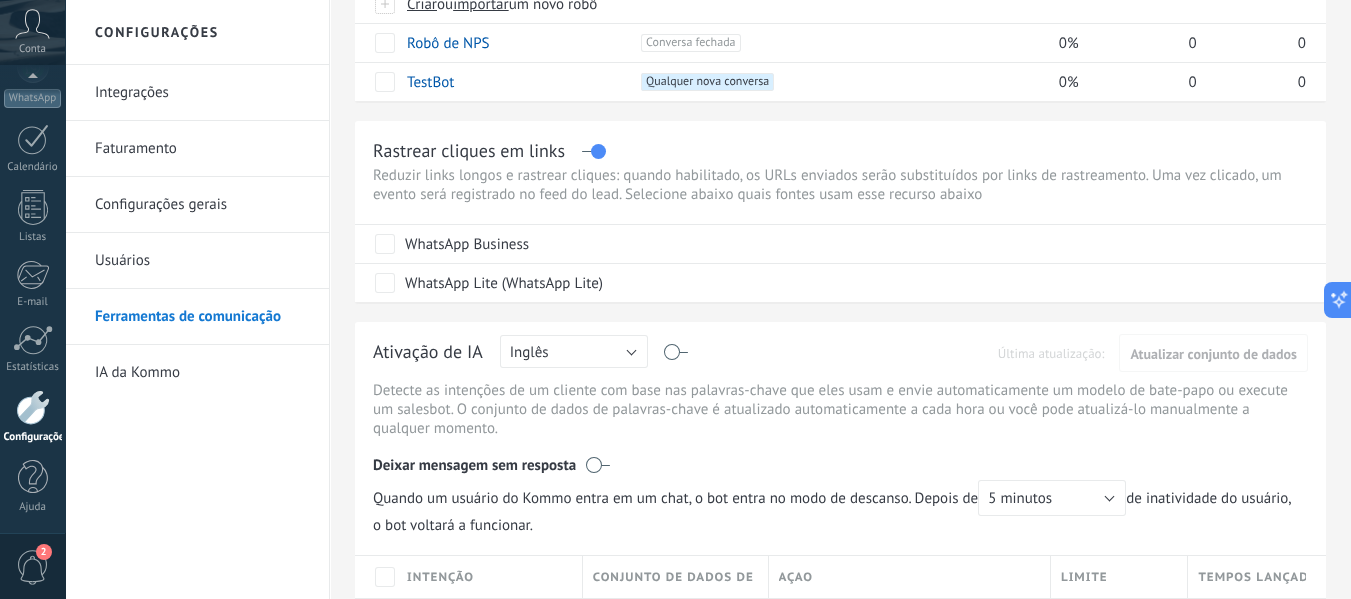 scroll, scrollTop: 417, scrollLeft: 0, axis: vertical 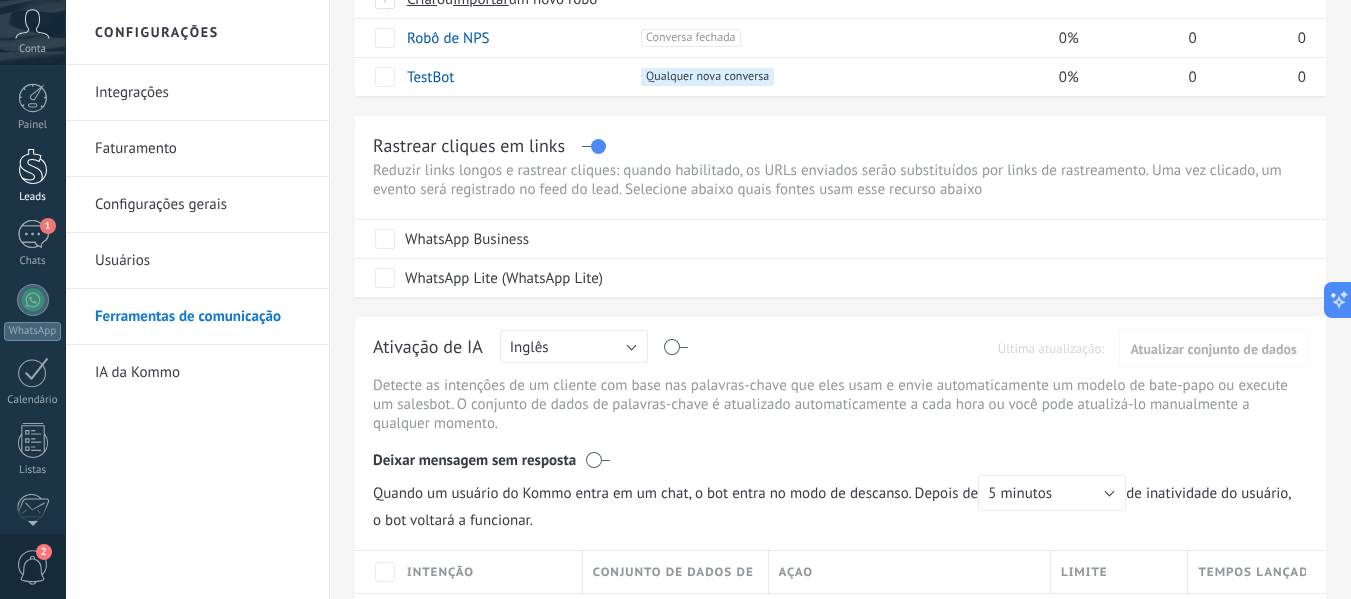click at bounding box center [33, 166] 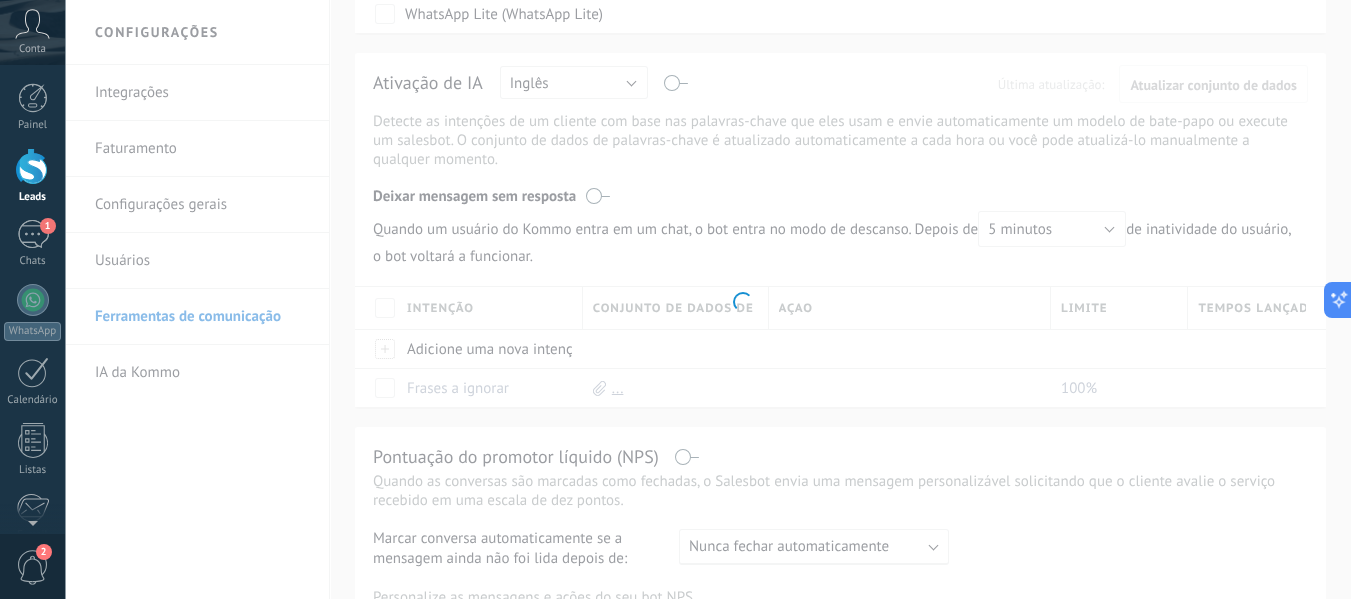 scroll, scrollTop: 153, scrollLeft: 0, axis: vertical 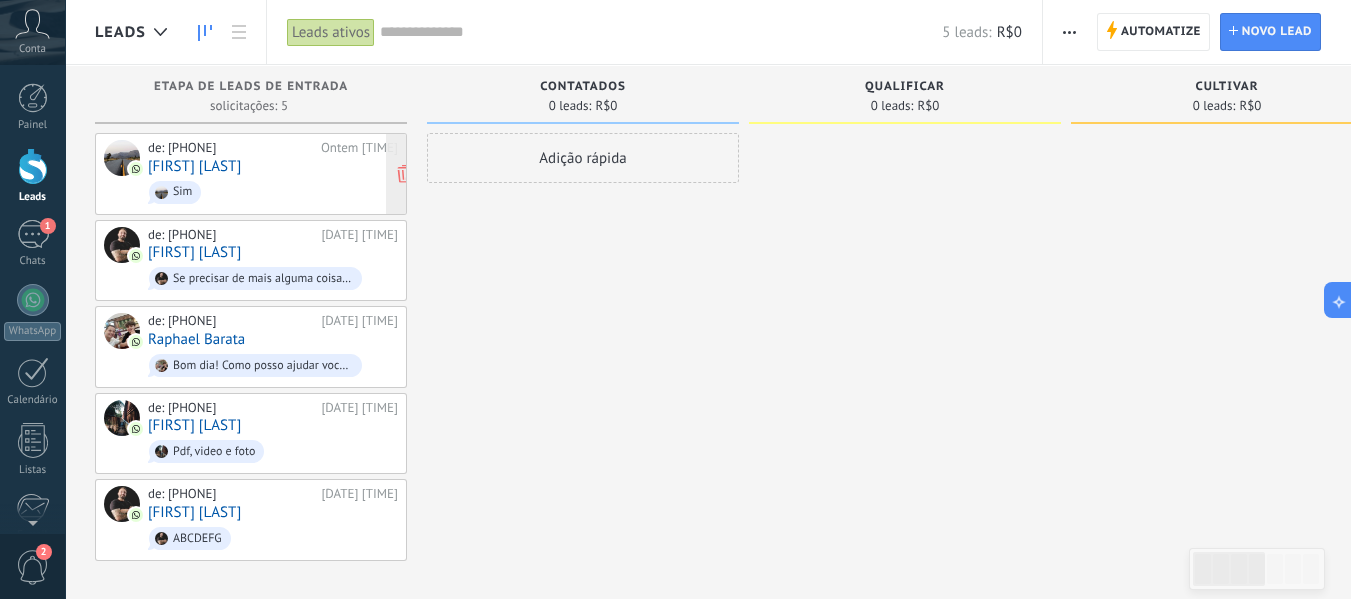 click on "Sim" at bounding box center (273, 192) 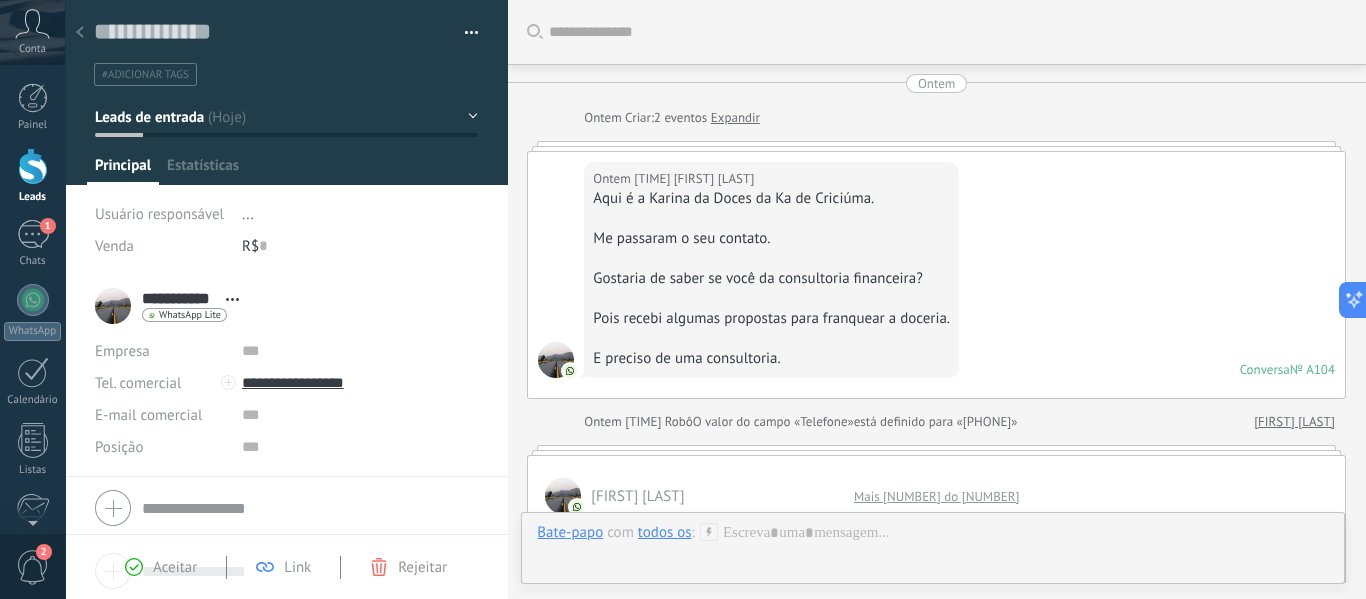 scroll, scrollTop: 30, scrollLeft: 0, axis: vertical 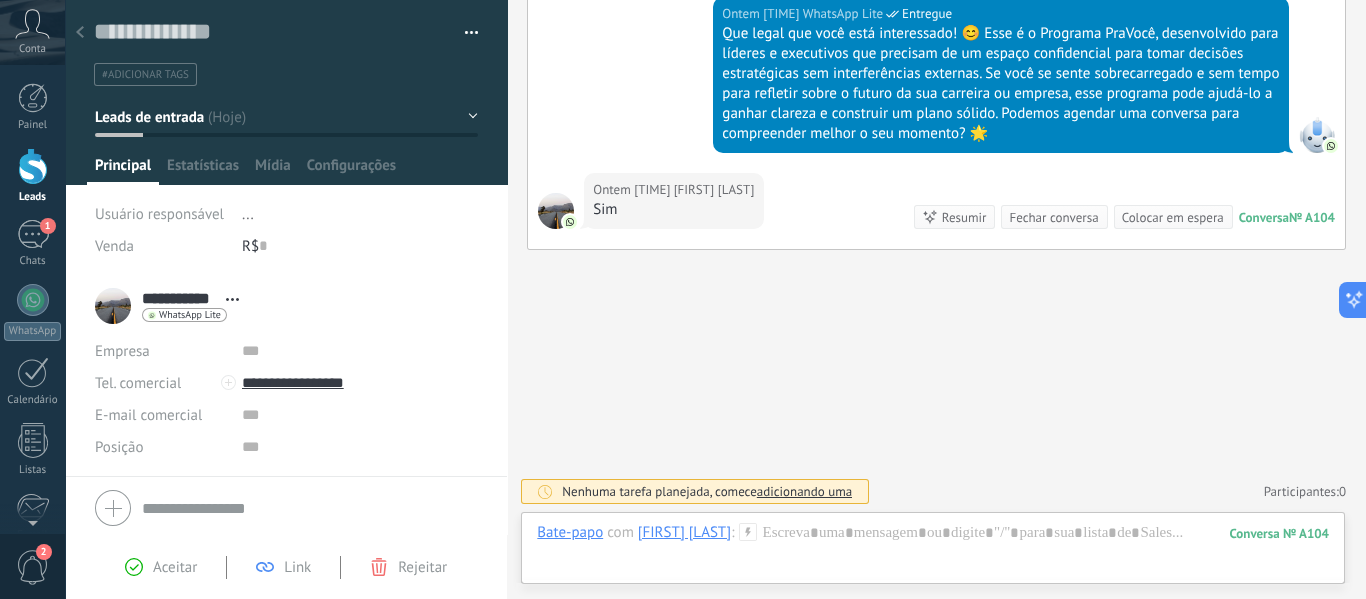 click on "#adicionar tags" at bounding box center [282, 74] 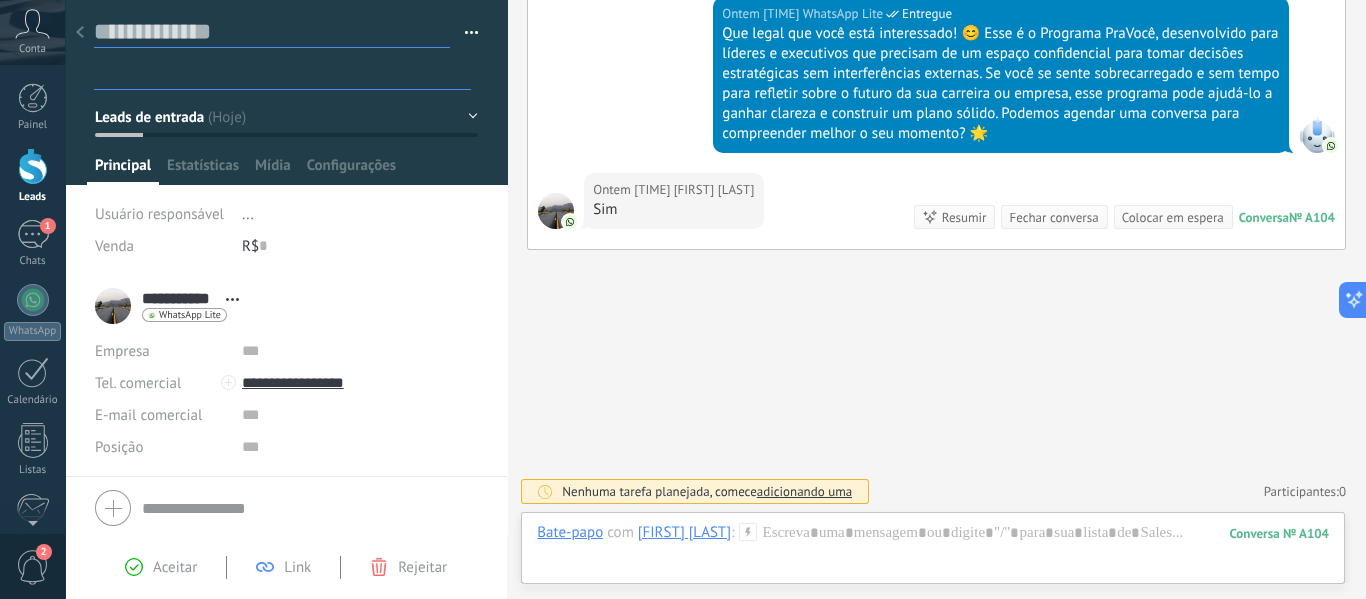 click at bounding box center (272, 32) 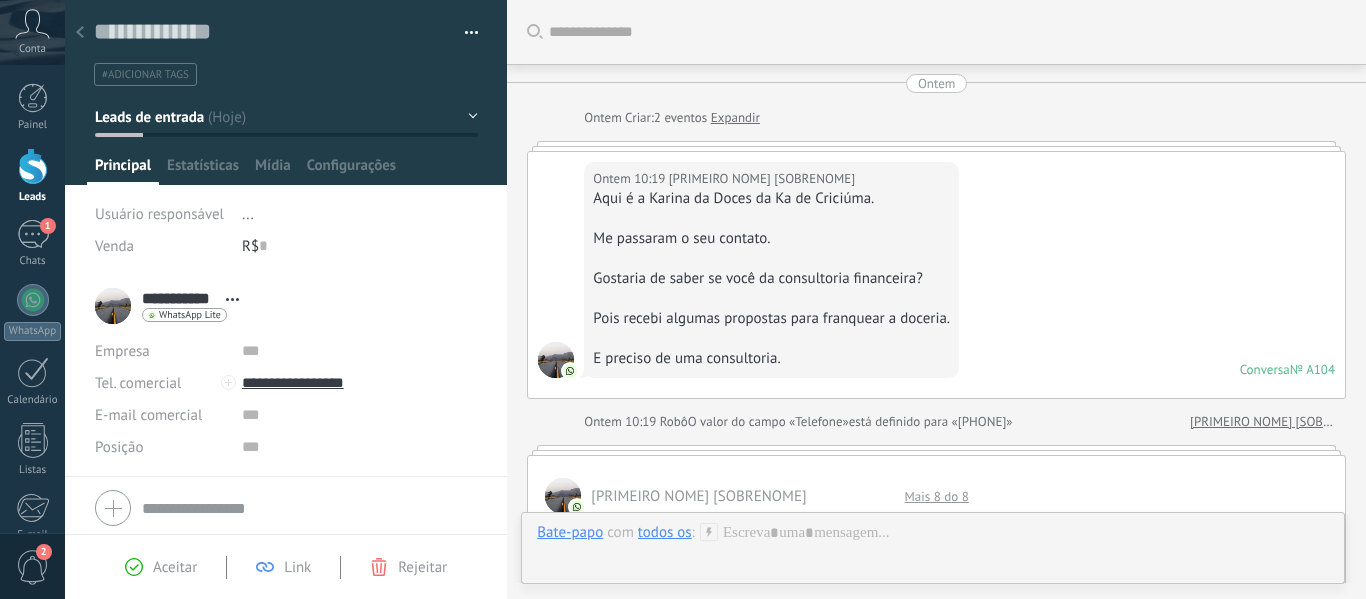 scroll, scrollTop: 0, scrollLeft: 0, axis: both 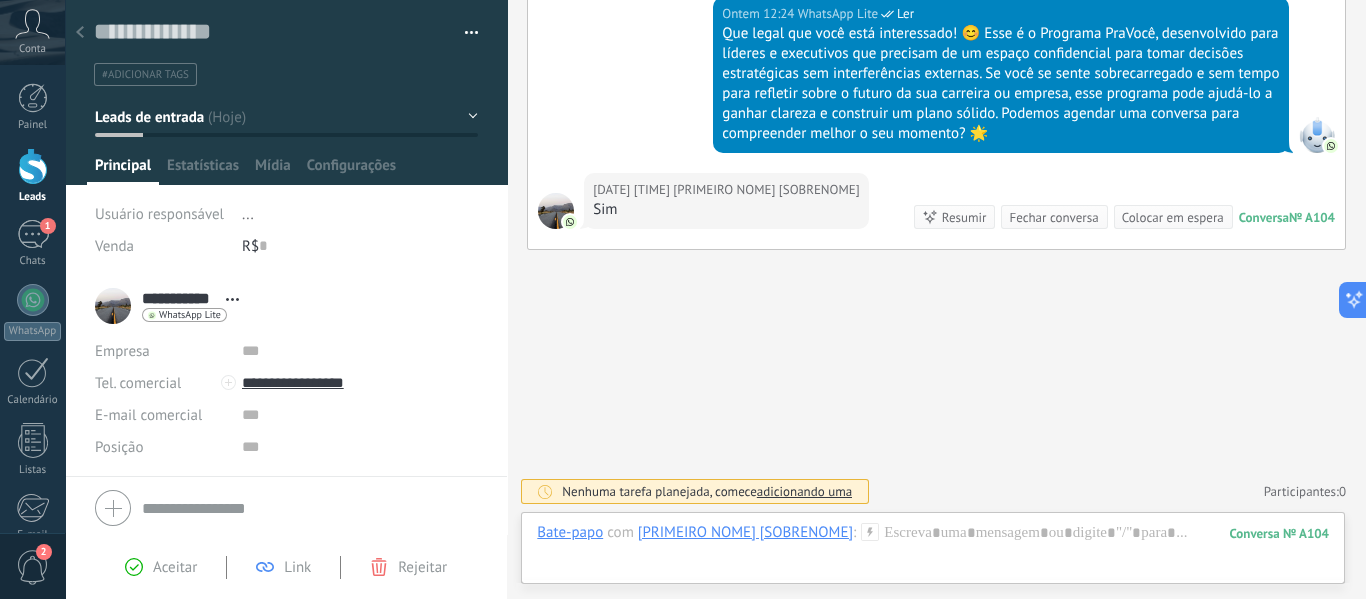 click on "#adicionar tags" at bounding box center [145, 75] 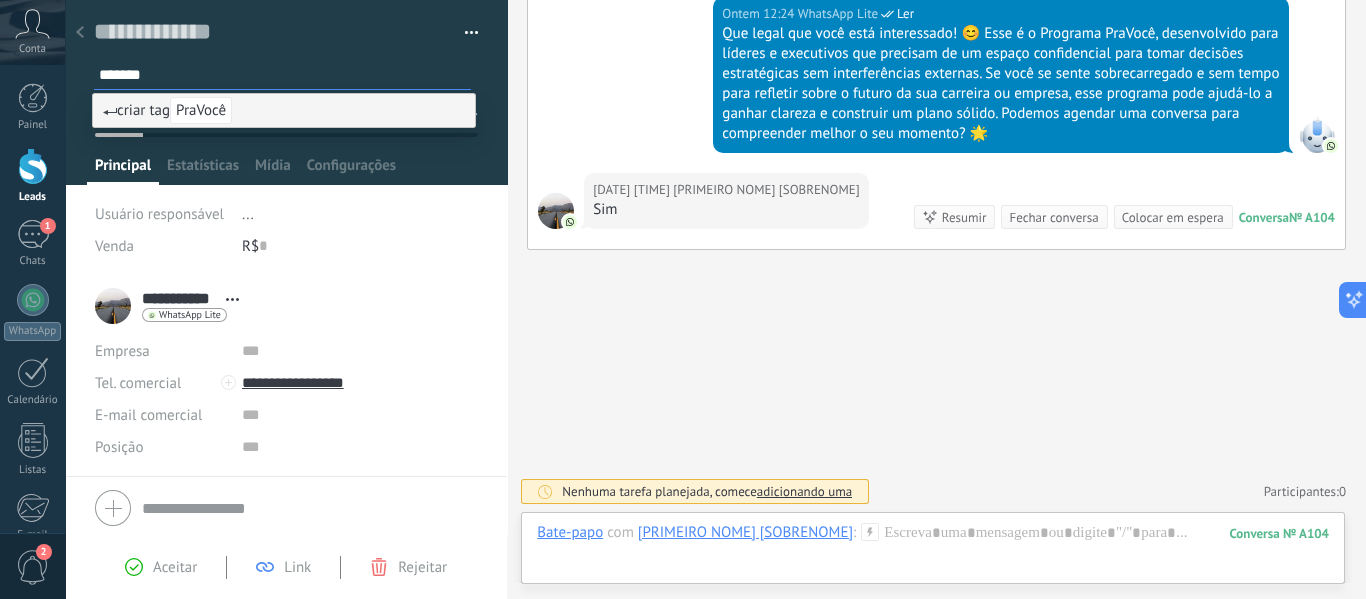 type on "*******" 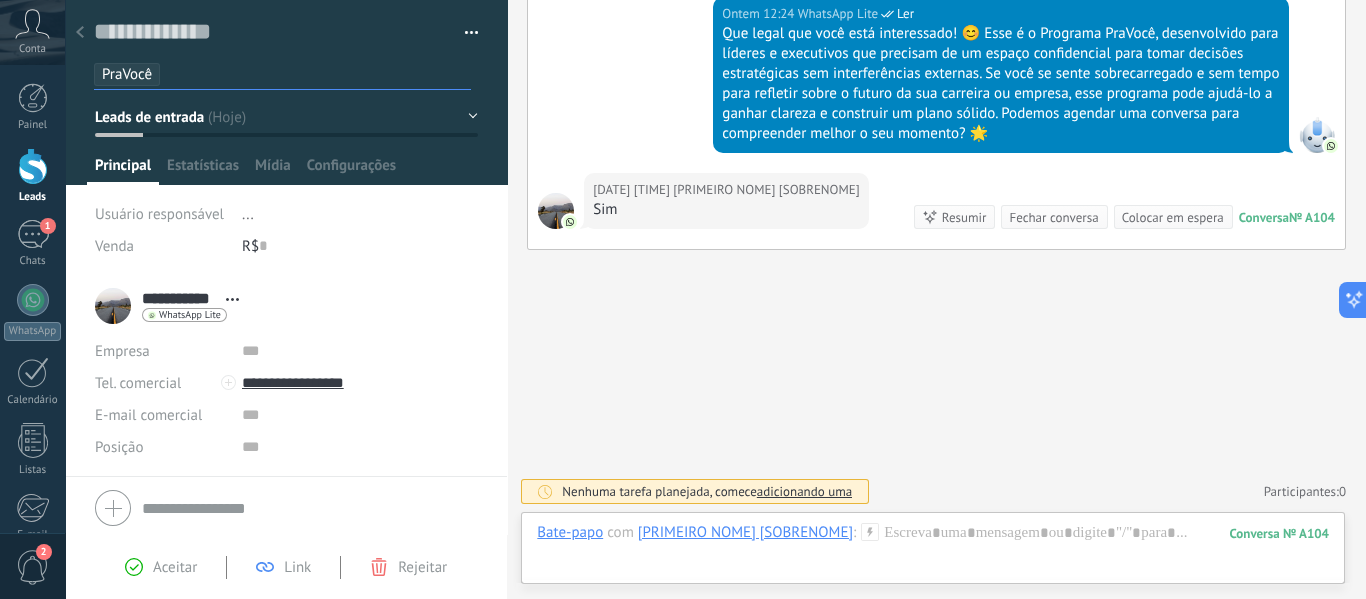 scroll, scrollTop: 0, scrollLeft: 0, axis: both 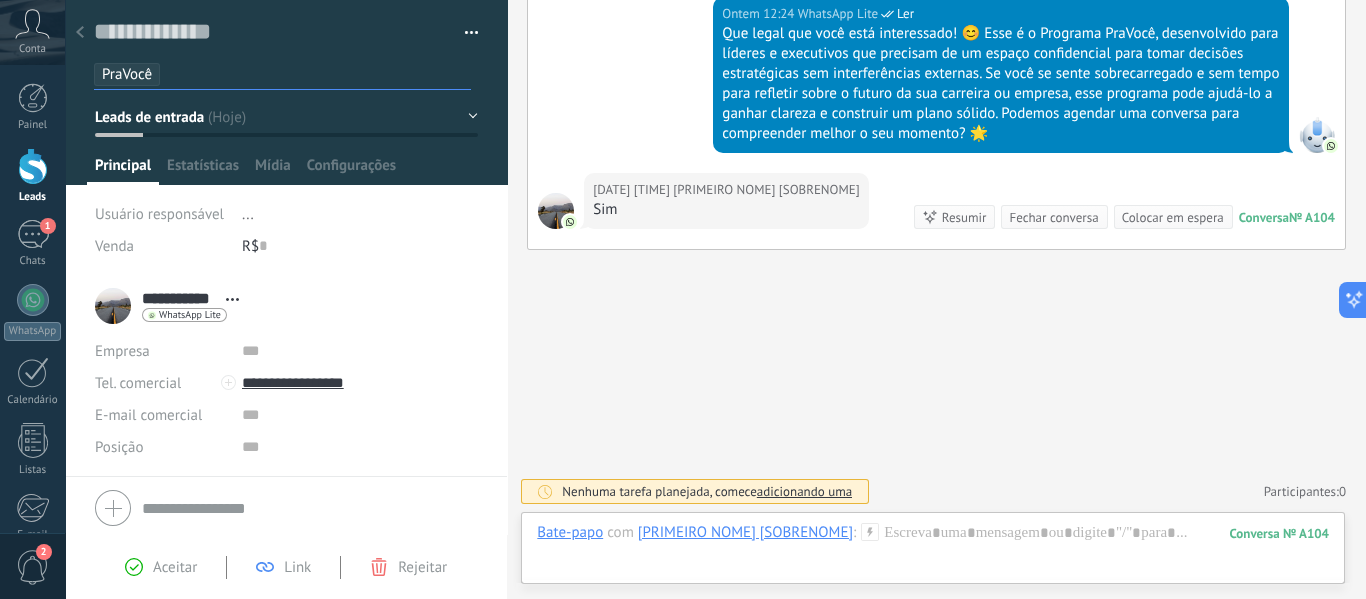 click at bounding box center (319, 74) 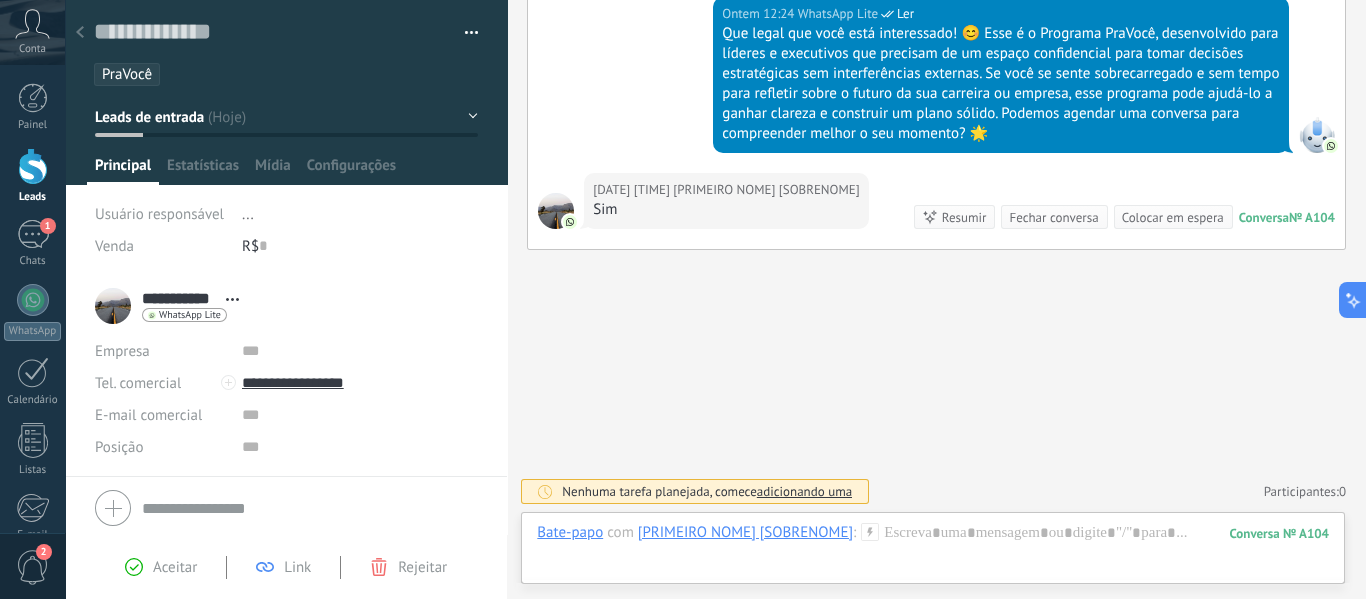 click on "PraVocê" at bounding box center [127, 74] 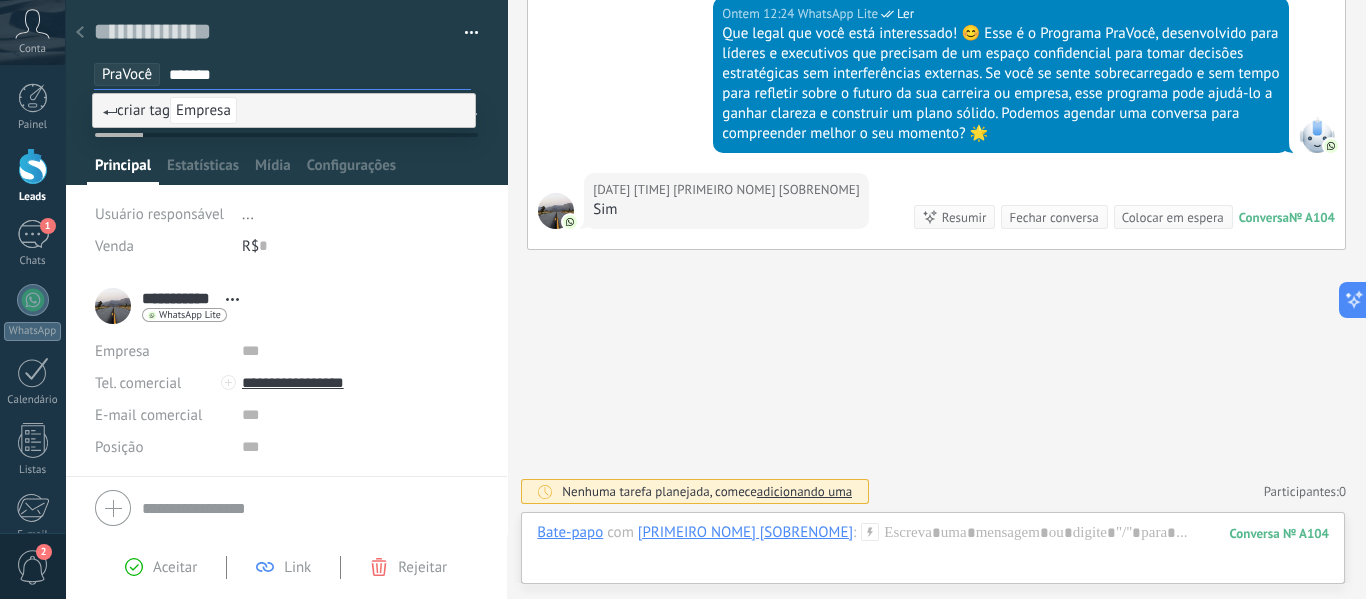 click on "criar tag  Empresa" at bounding box center [170, 110] 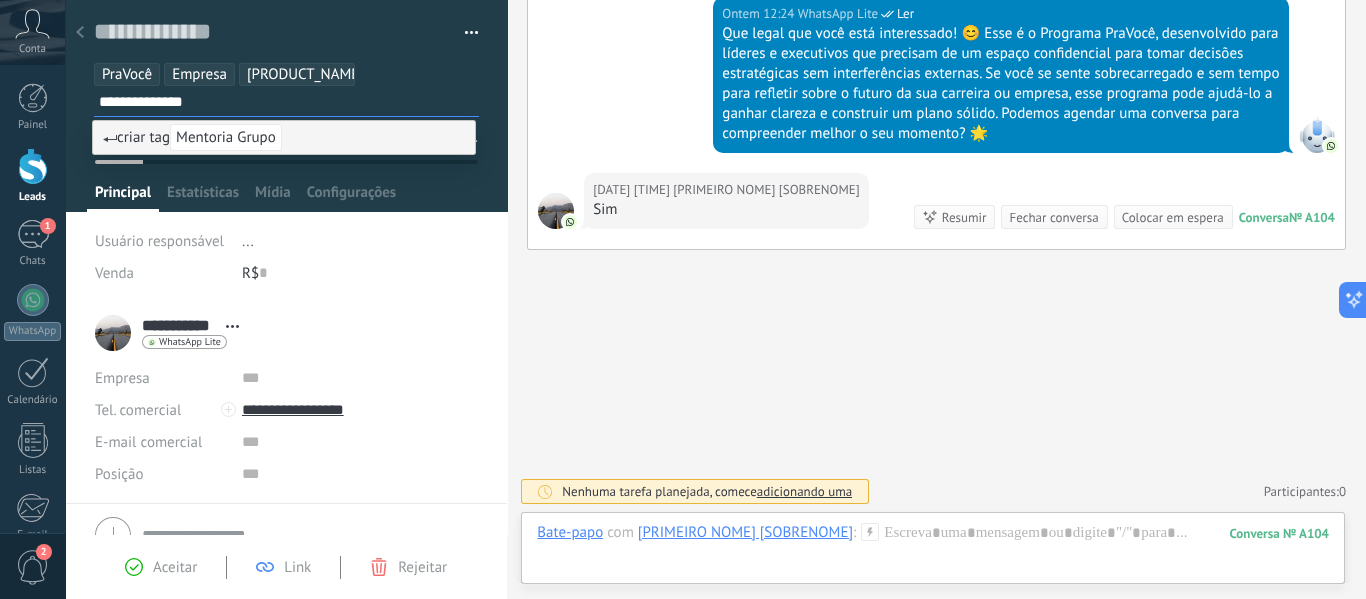 click on "criar tag  Mentoria Grupo" at bounding box center [192, 137] 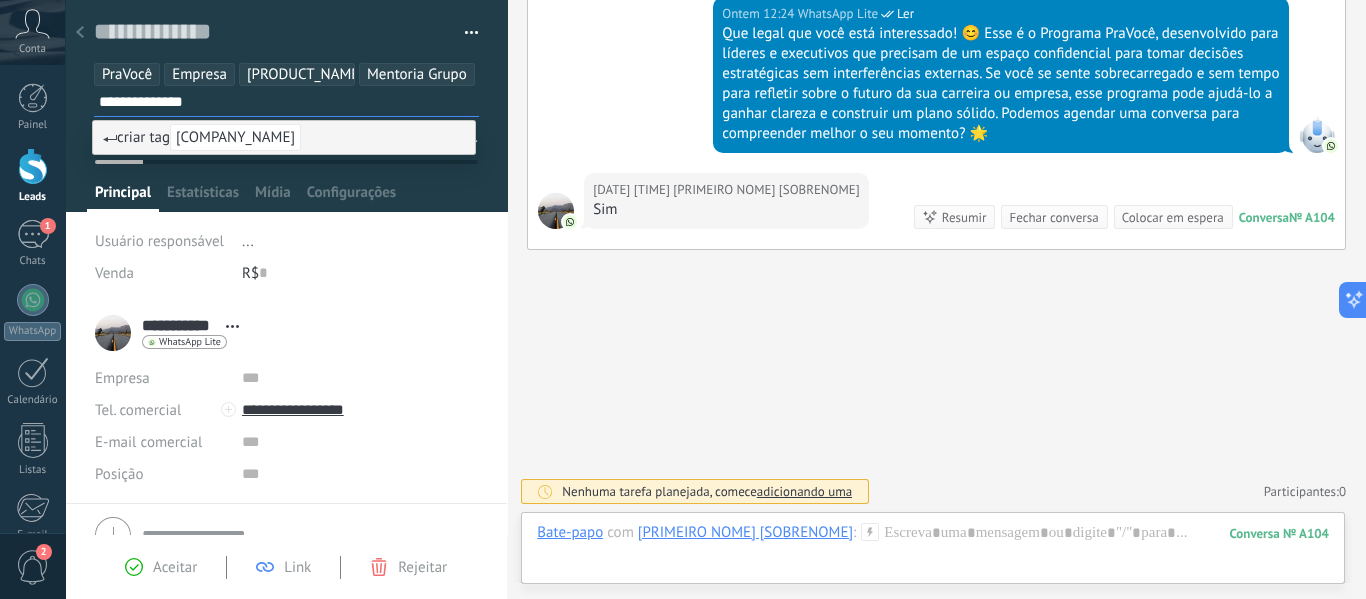 type on "**********" 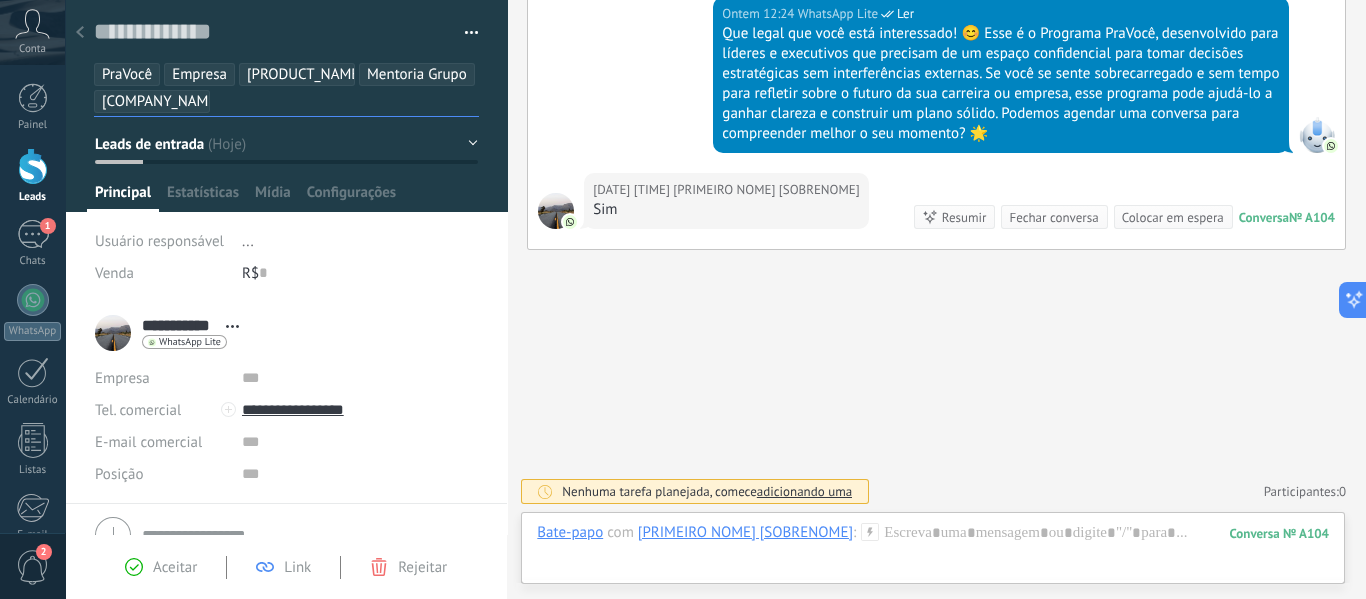 click on "Leads de entrada" at bounding box center (286, 144) 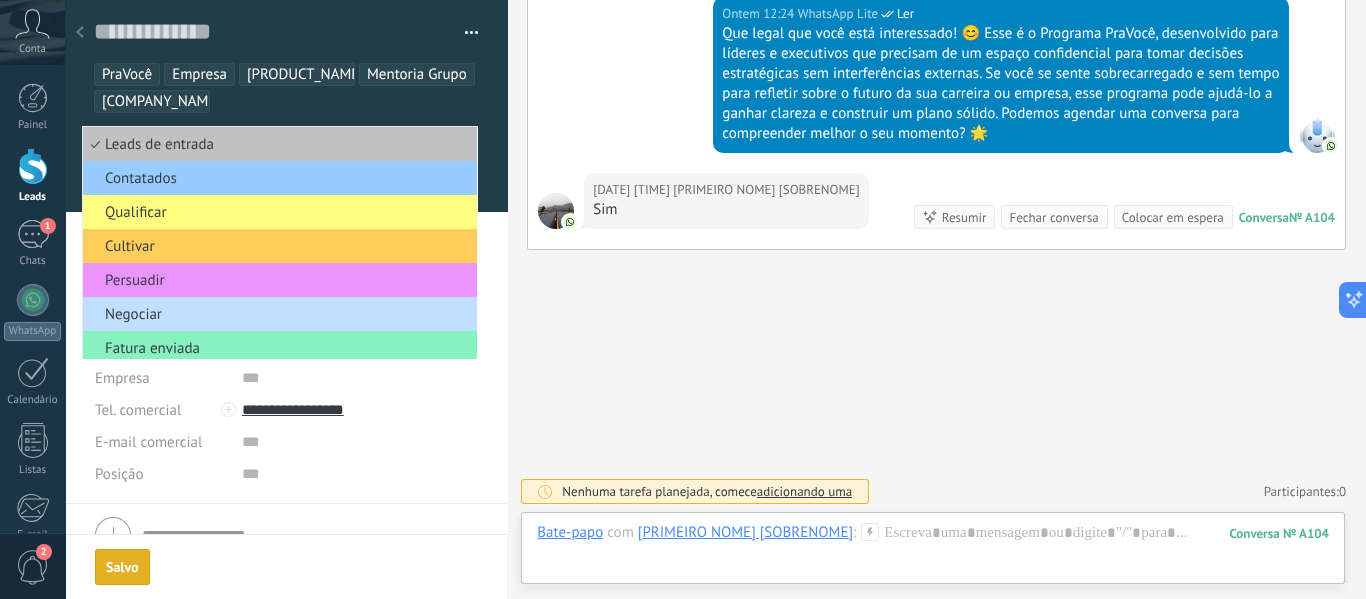 click on "Consultoria IA" at bounding box center (161, 101) 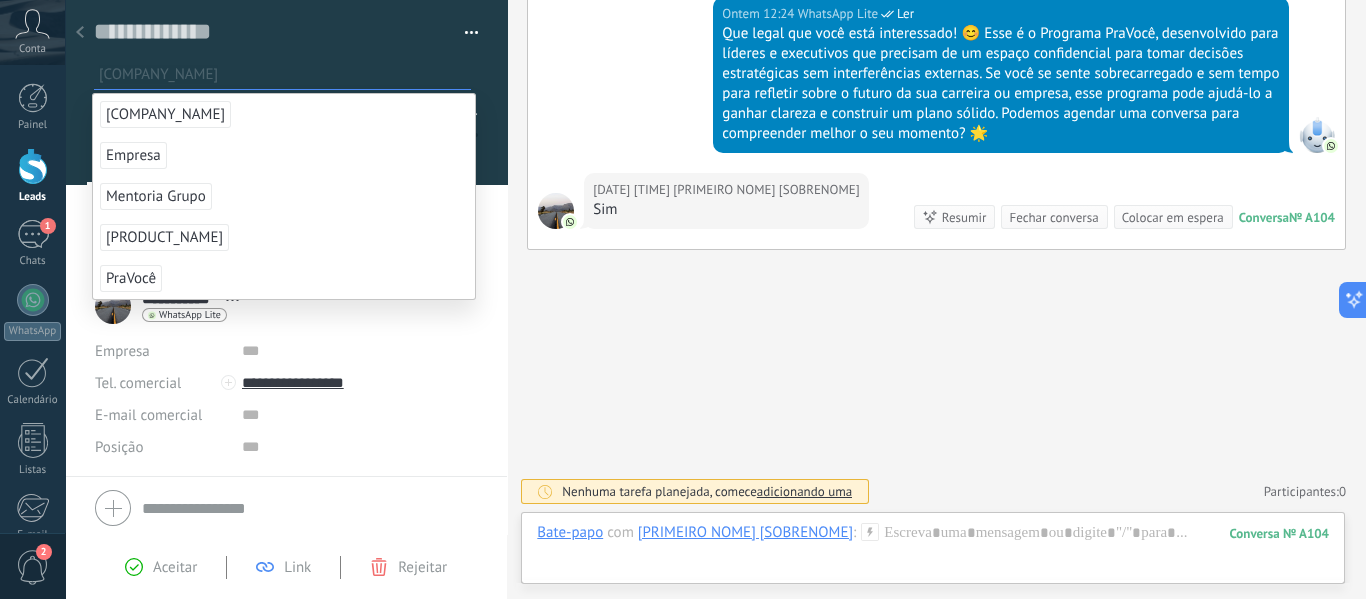 click on "Salvar e criar
Imprimir
Gerenciar tags
Exportar para o Excel" at bounding box center (286, 43) 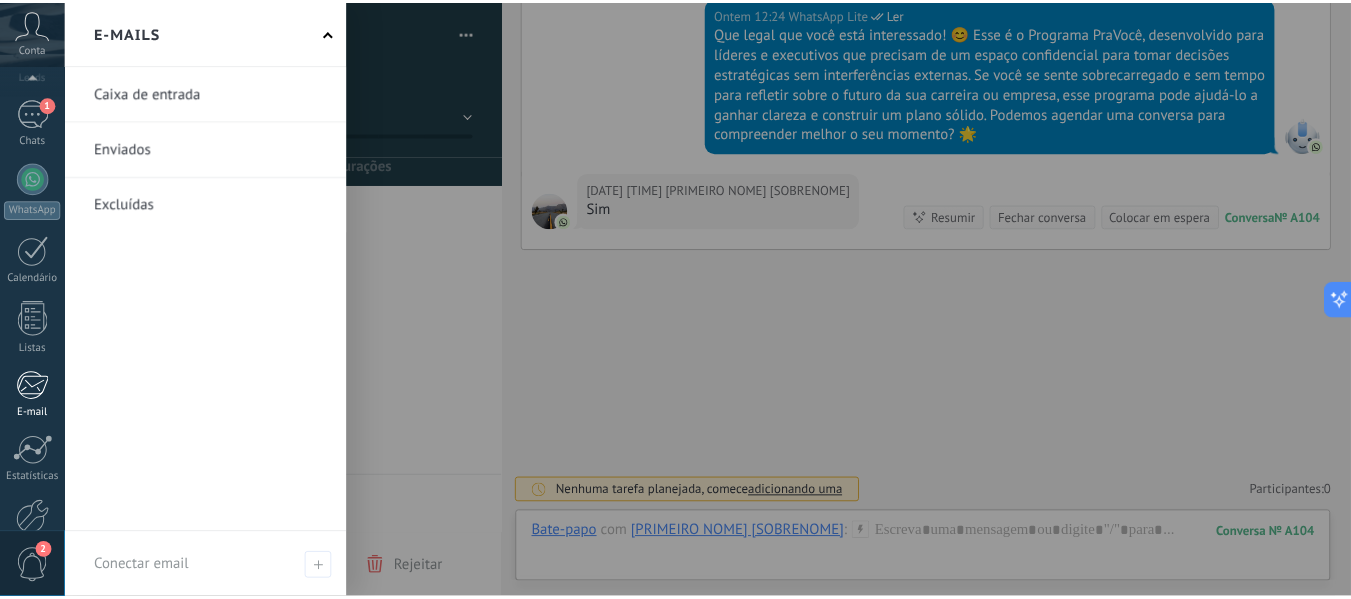scroll, scrollTop: 233, scrollLeft: 0, axis: vertical 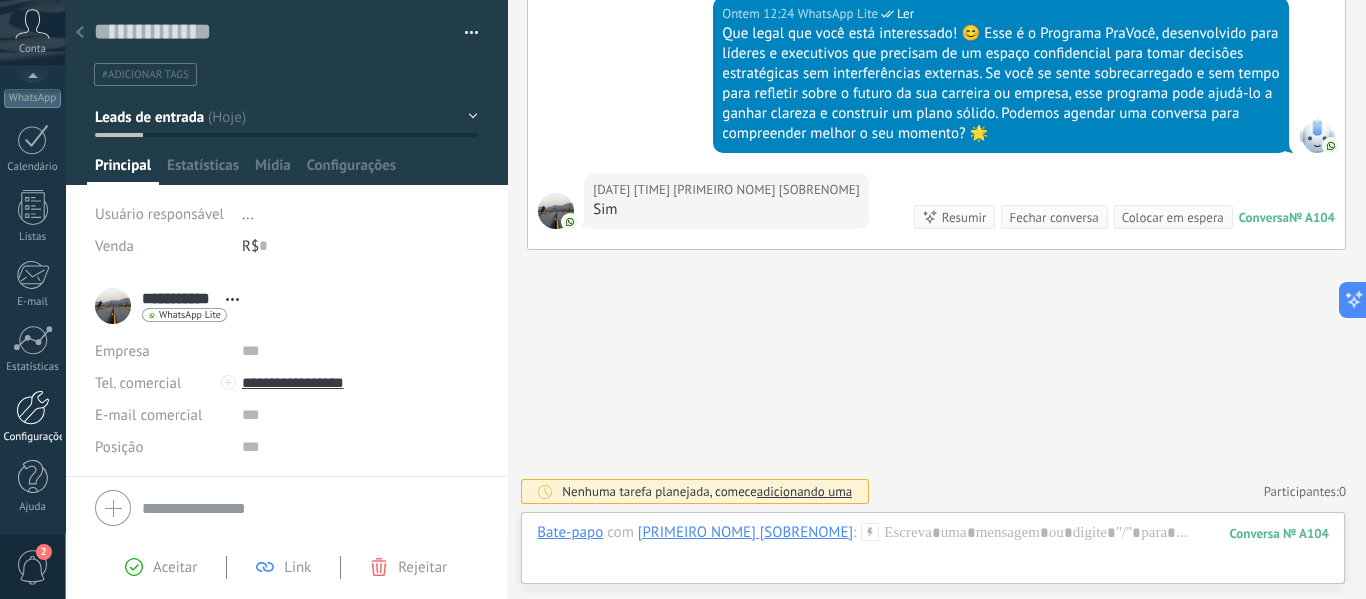 click at bounding box center (33, 407) 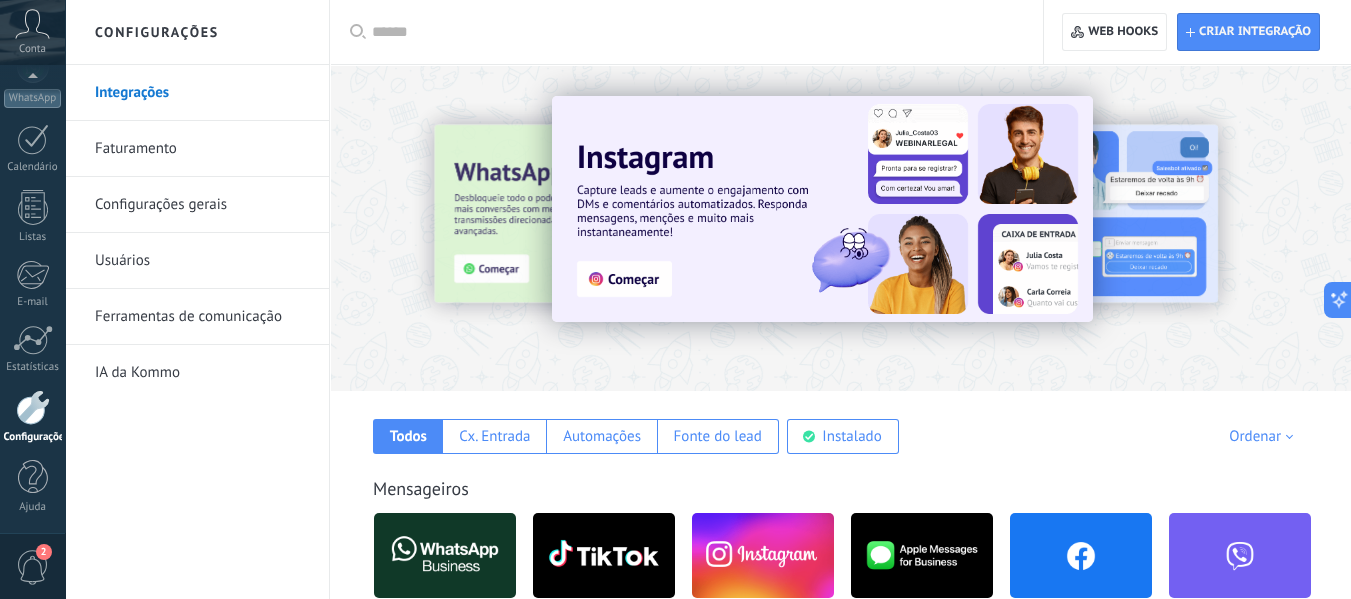 click on "Configurações gerais" at bounding box center (202, 205) 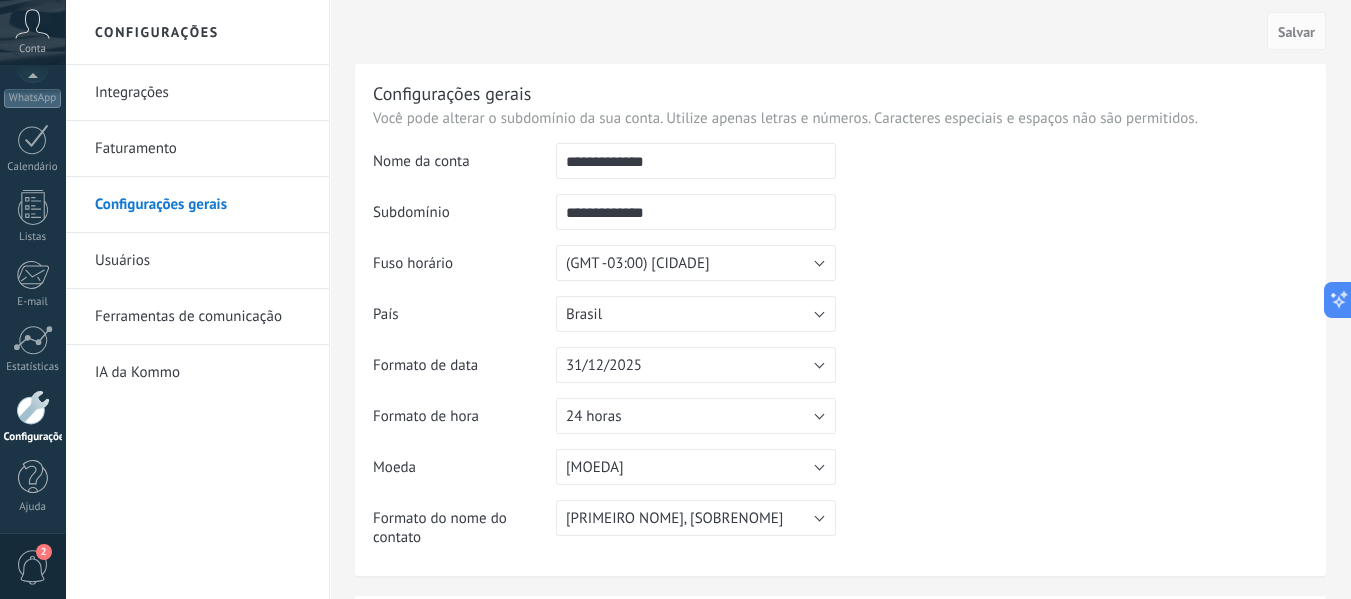 click on "**********" at bounding box center [696, 161] 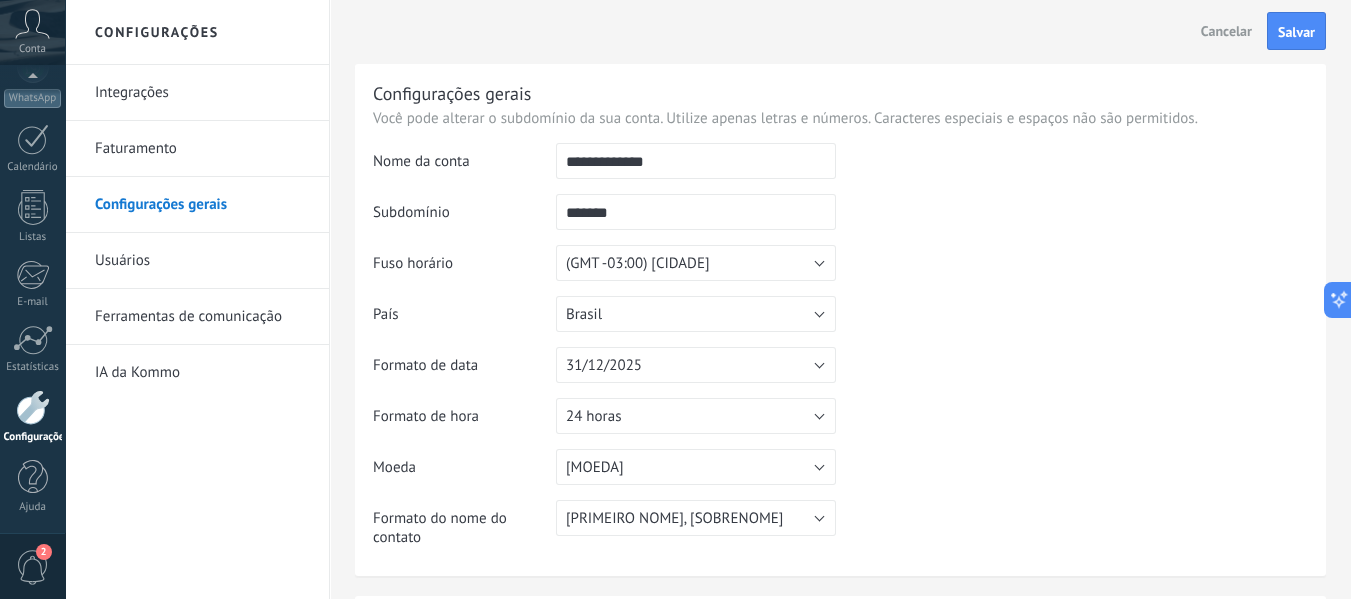 type on "*******" 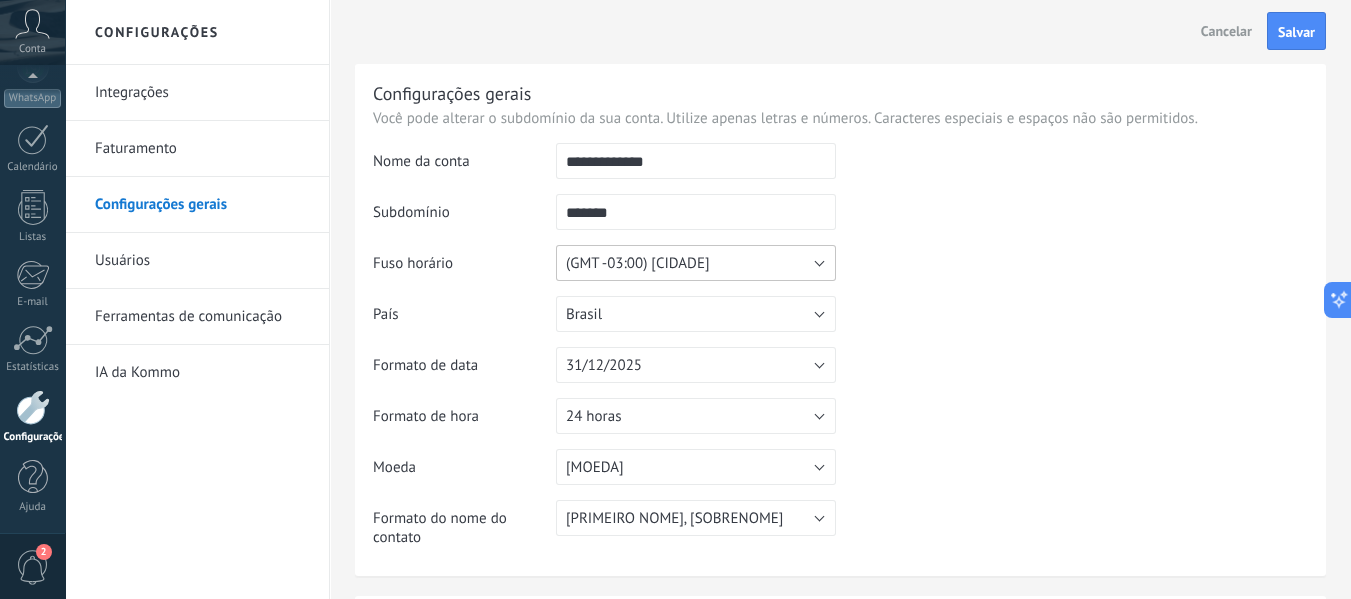 type 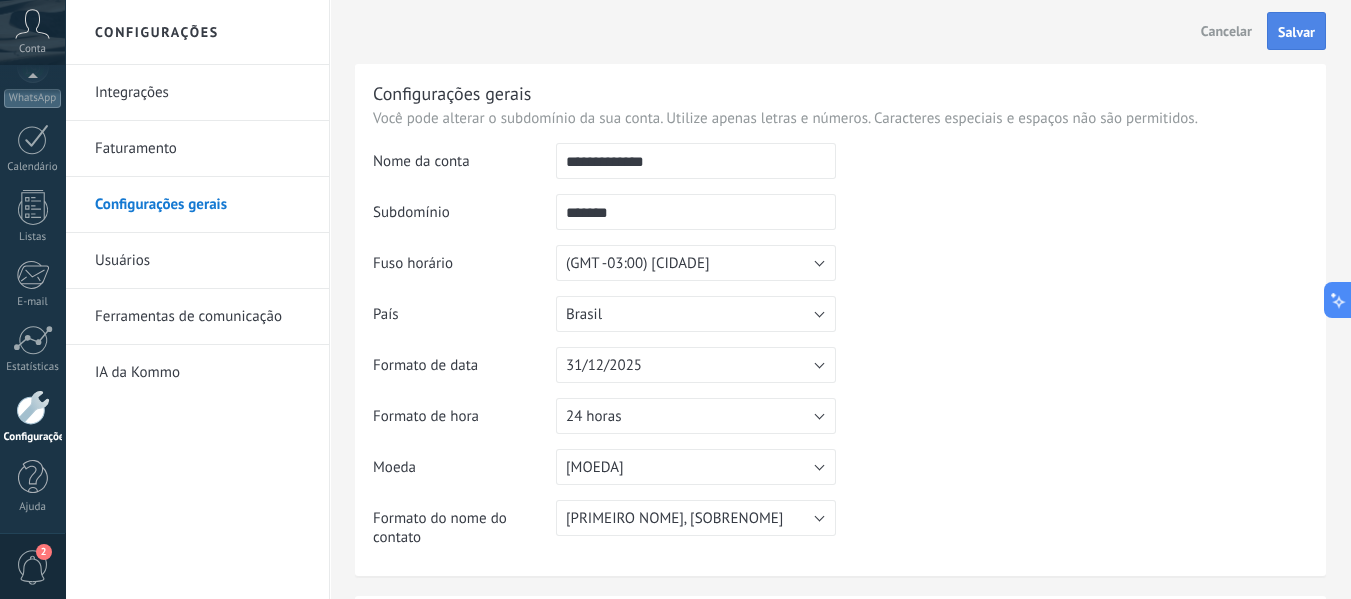click on "Salvar" at bounding box center [1296, 32] 